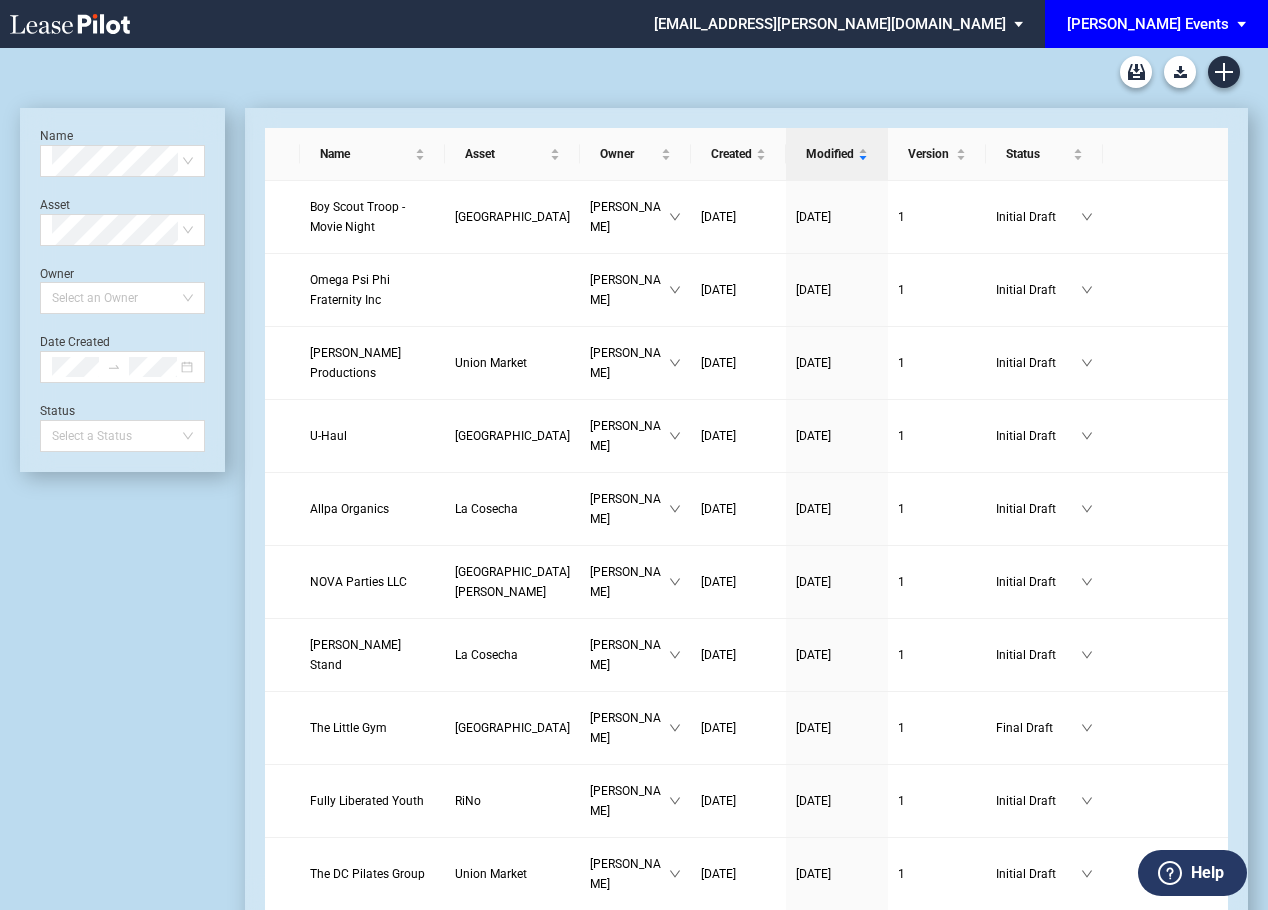 scroll, scrollTop: 0, scrollLeft: 0, axis: both 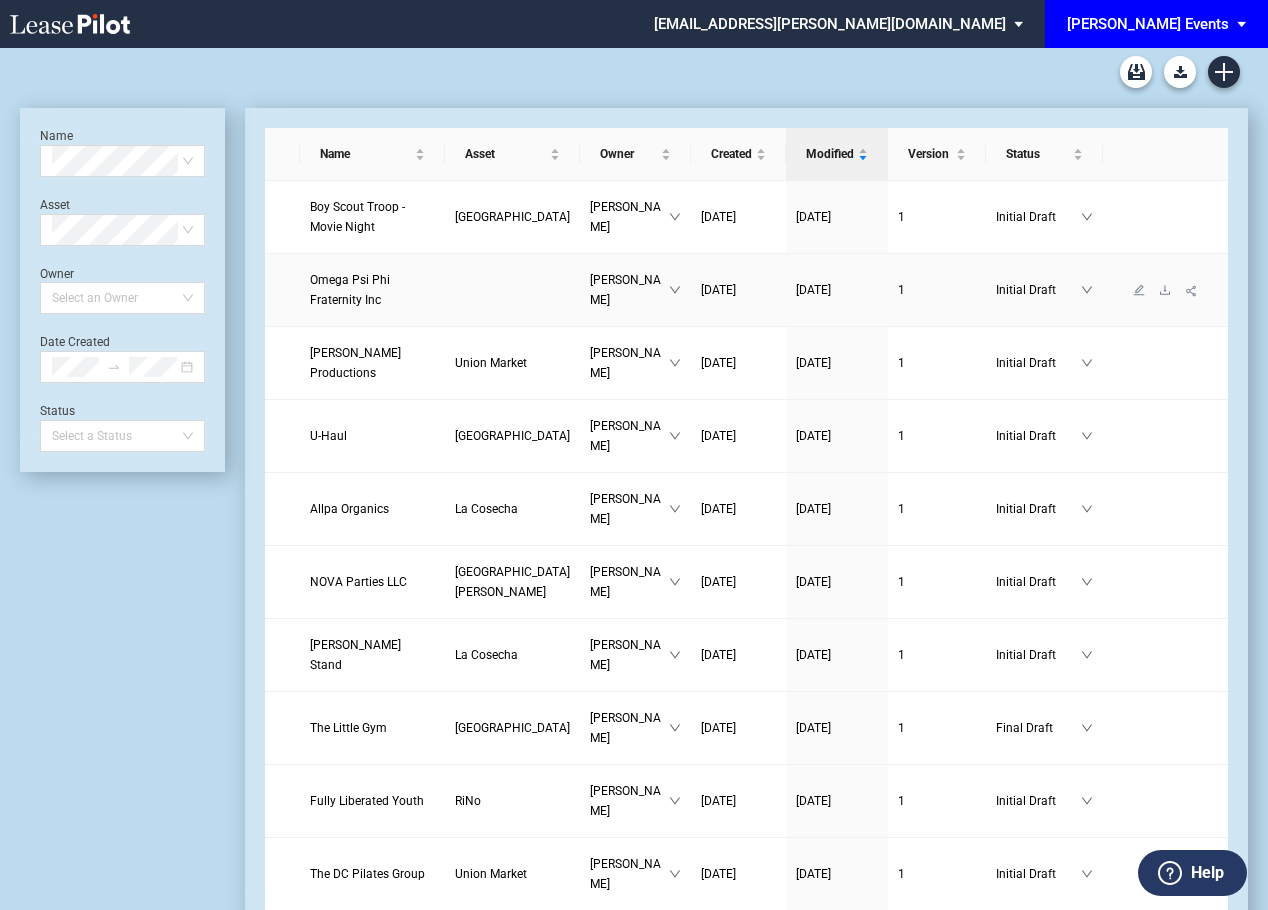 click on "Omega Psi Phi Fraternity Inc" at bounding box center (350, 290) 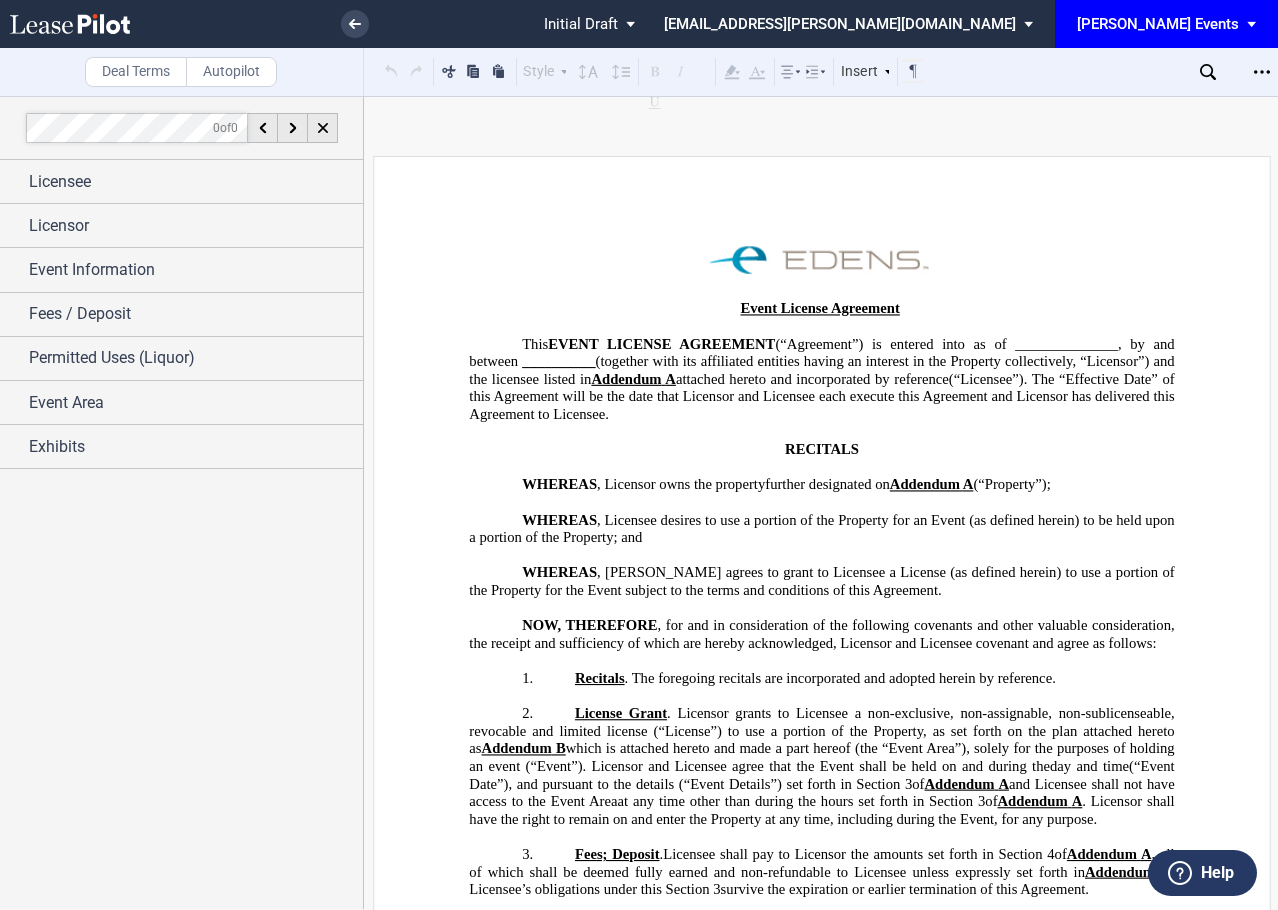 scroll, scrollTop: 0, scrollLeft: 0, axis: both 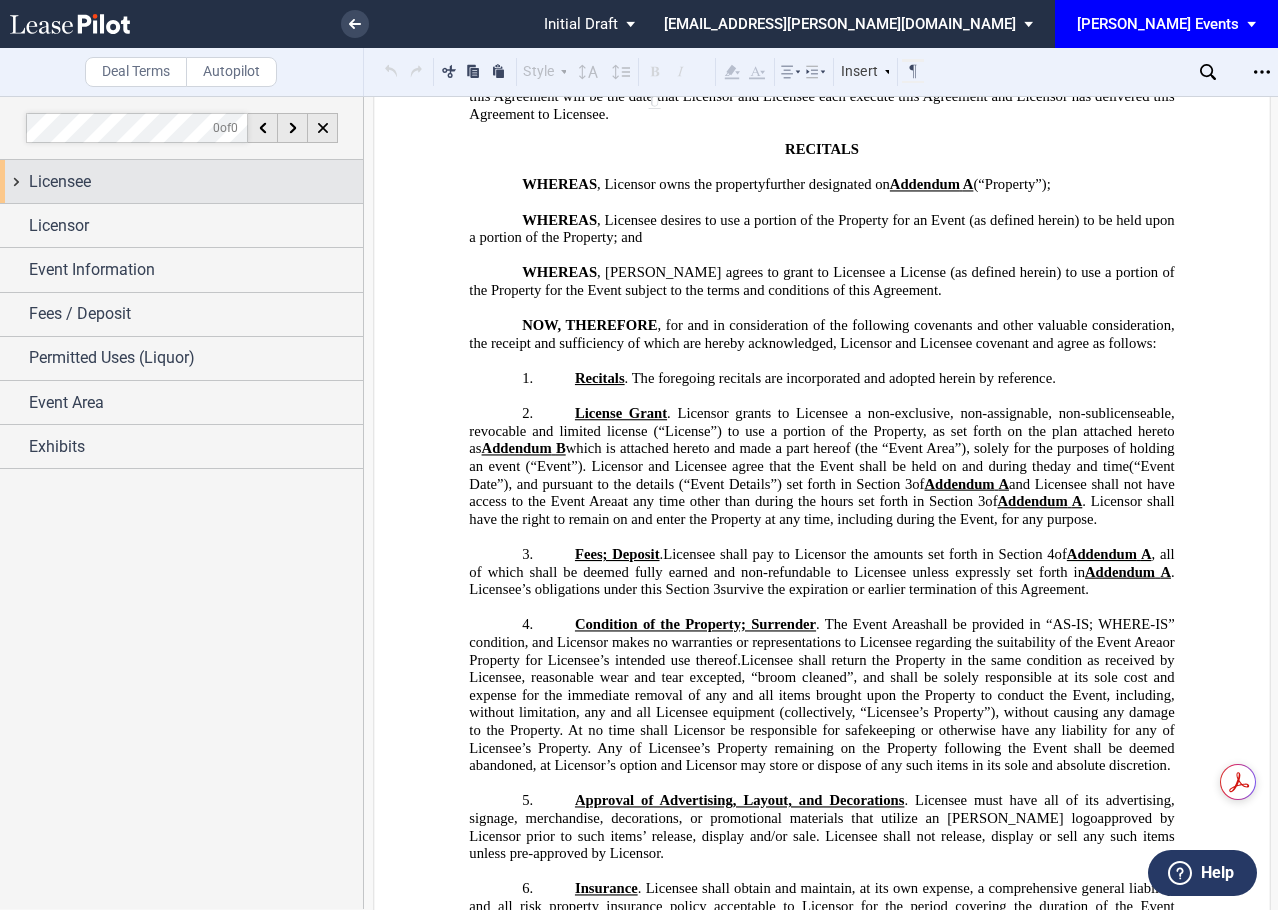 click on "Licensee" at bounding box center [196, 182] 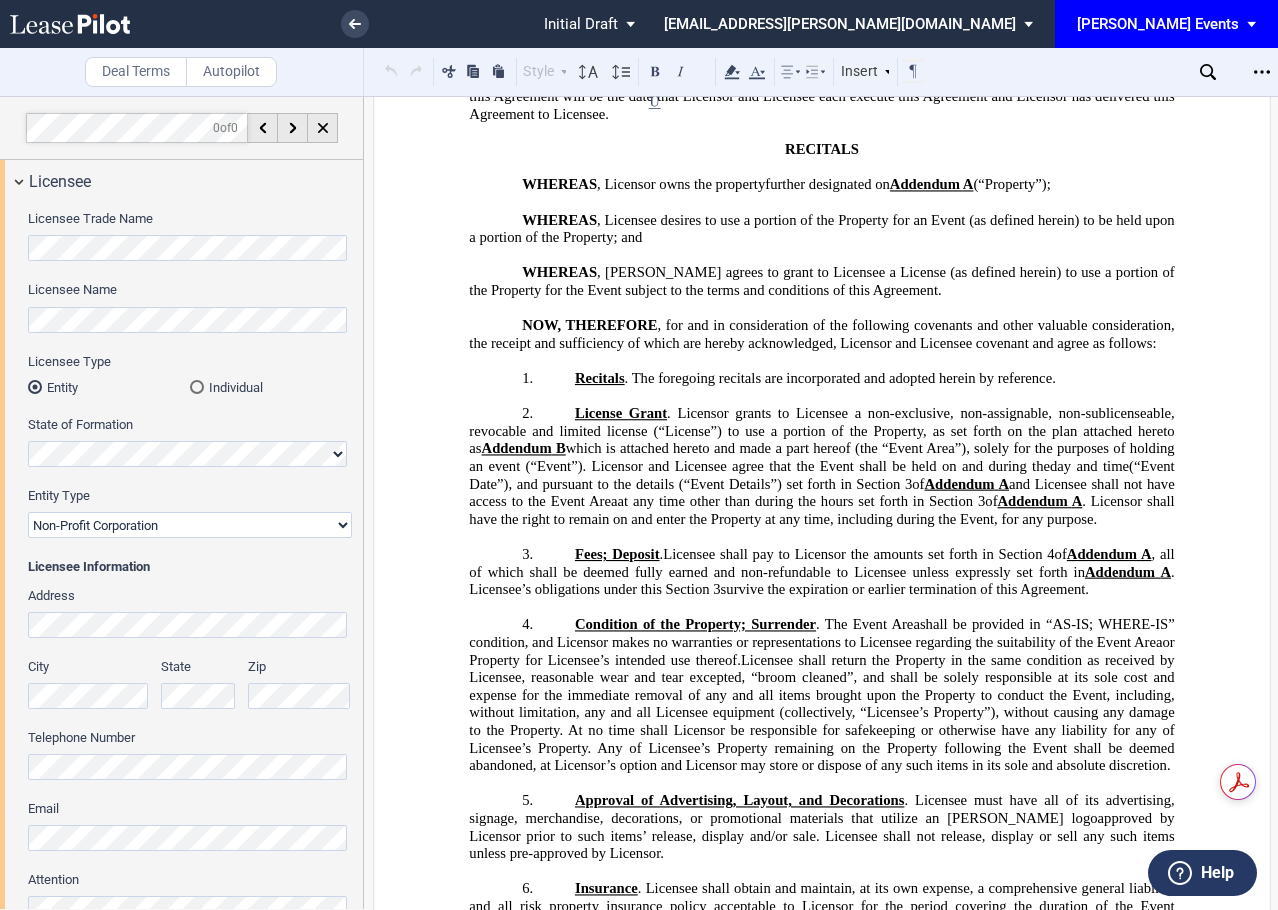 click on ".bocls-1{fill:#26354a;fill-rule:evenodd}
Loading...
×
Pending...
Pending...
Initial Draft
Initial Draft
In Negotiation
Final Draft
sstewart@edens.com
Change Password
2-Factor Authentication
Sign Out
EDENS Events
EDENS Events
EDENS Venues
EDENS Common Area Consents
Deal Terms
Autopilot
Style
Normal
8pt
9pt
10pt
10.5pt
11pt
12pt
14pt
16pt
Normal
1
1.15
1.5
2
3
No Color" at bounding box center (639, 455) 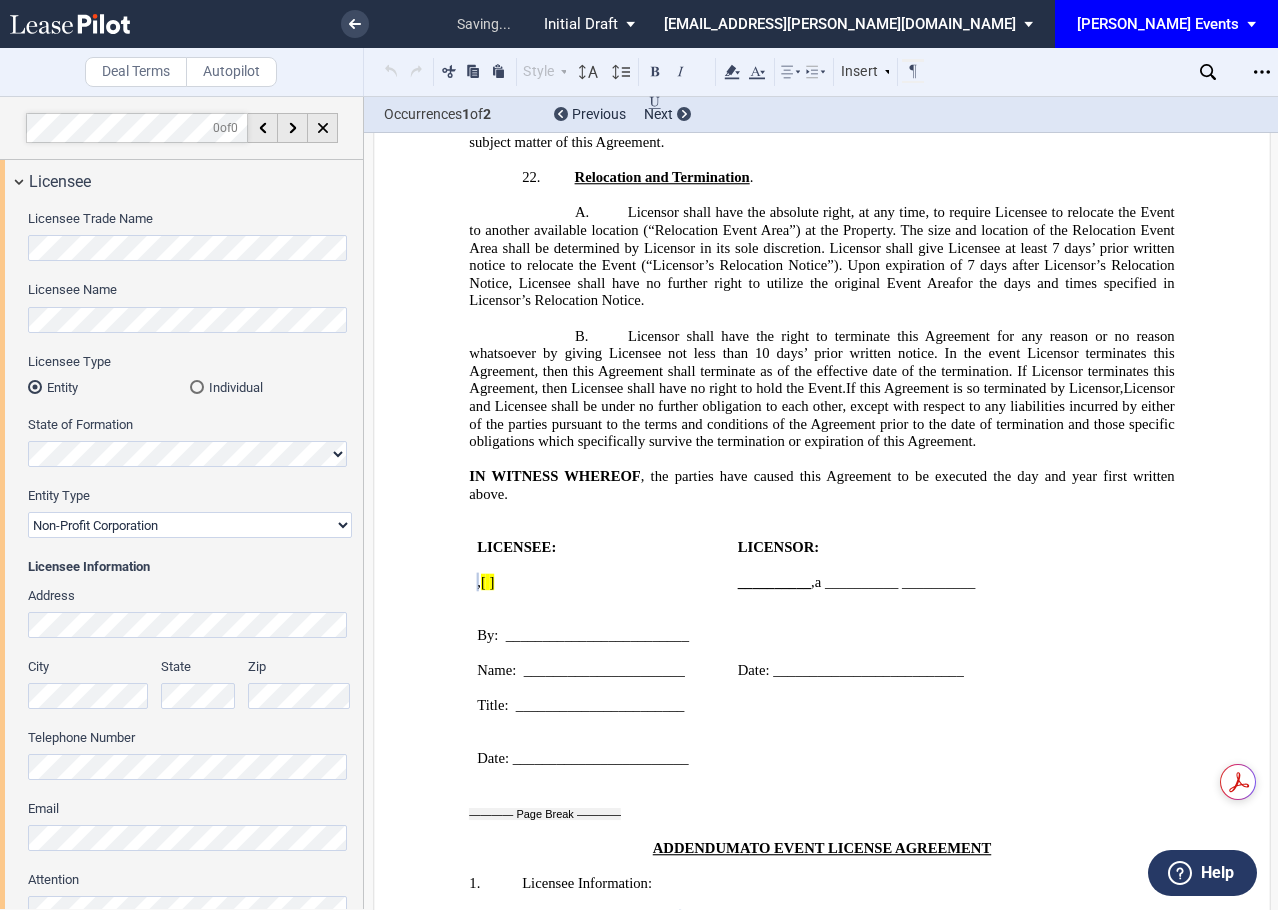 scroll, scrollTop: 3033, scrollLeft: 0, axis: vertical 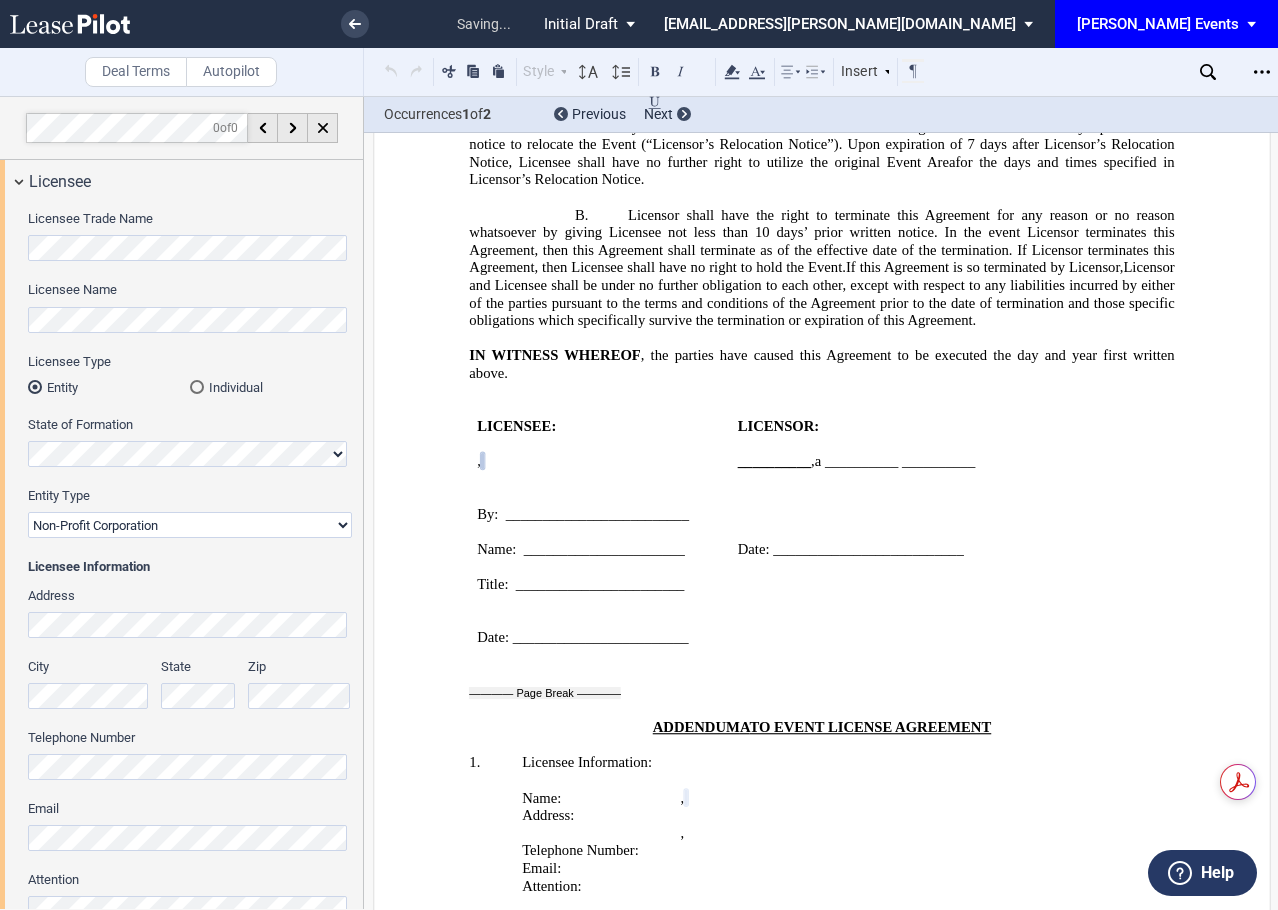 click on "Corporation
Limited Liability Company
General Partnership
Limited Partnership
Non-Profit Corporation
Other" at bounding box center [190, 525] 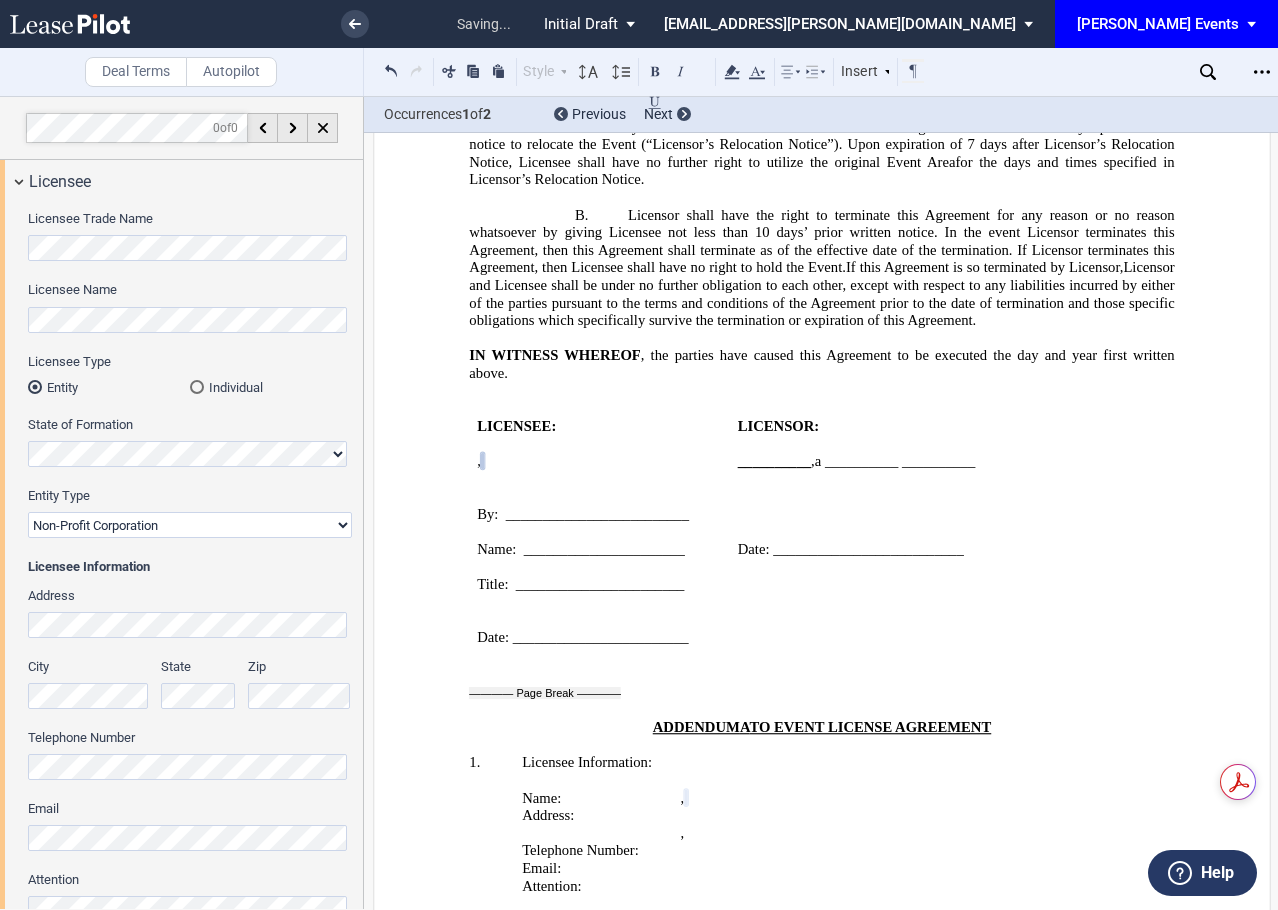 select on "corporation" 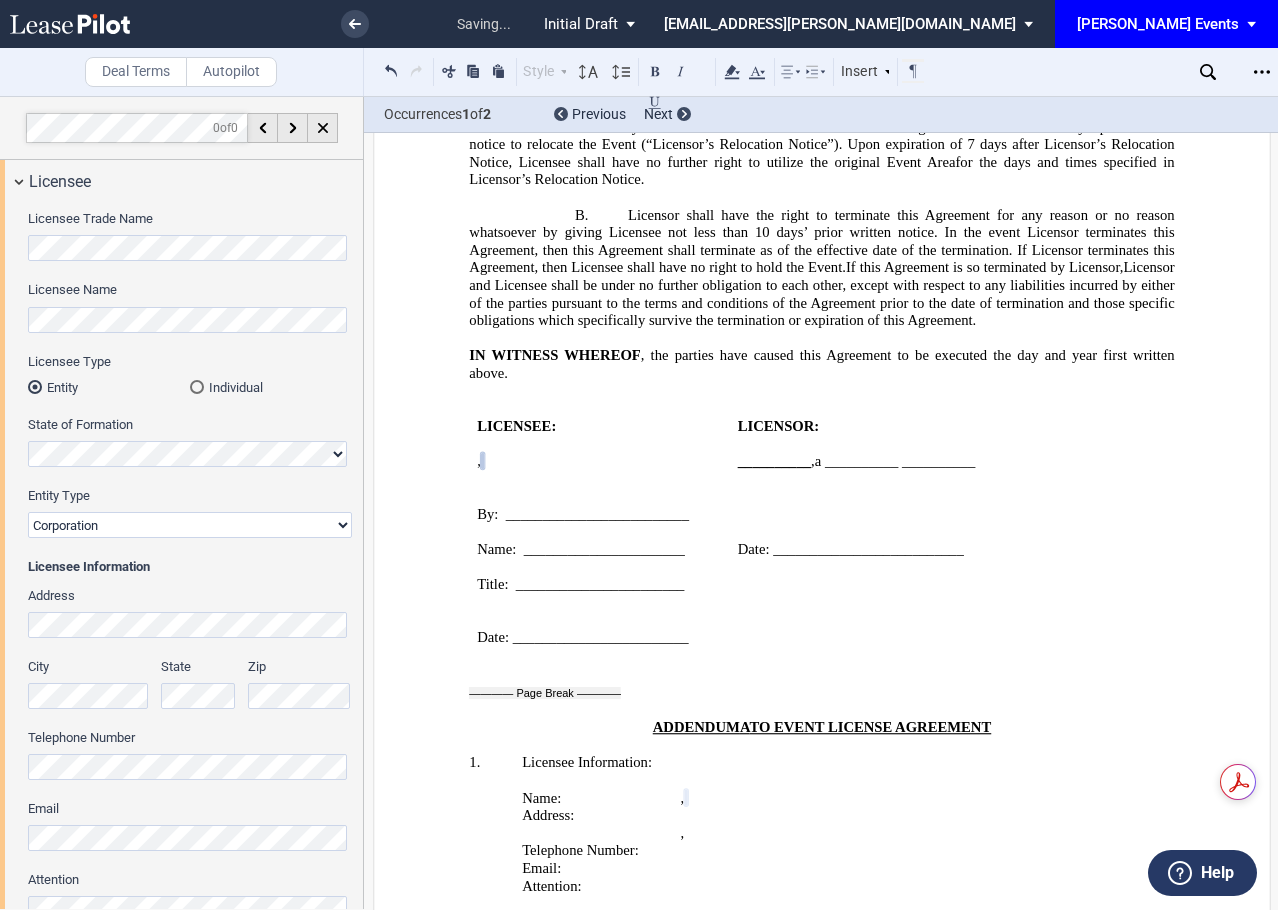 click on "Corporation
Limited Liability Company
General Partnership
Limited Partnership
Non-Profit Corporation
Other" at bounding box center [190, 525] 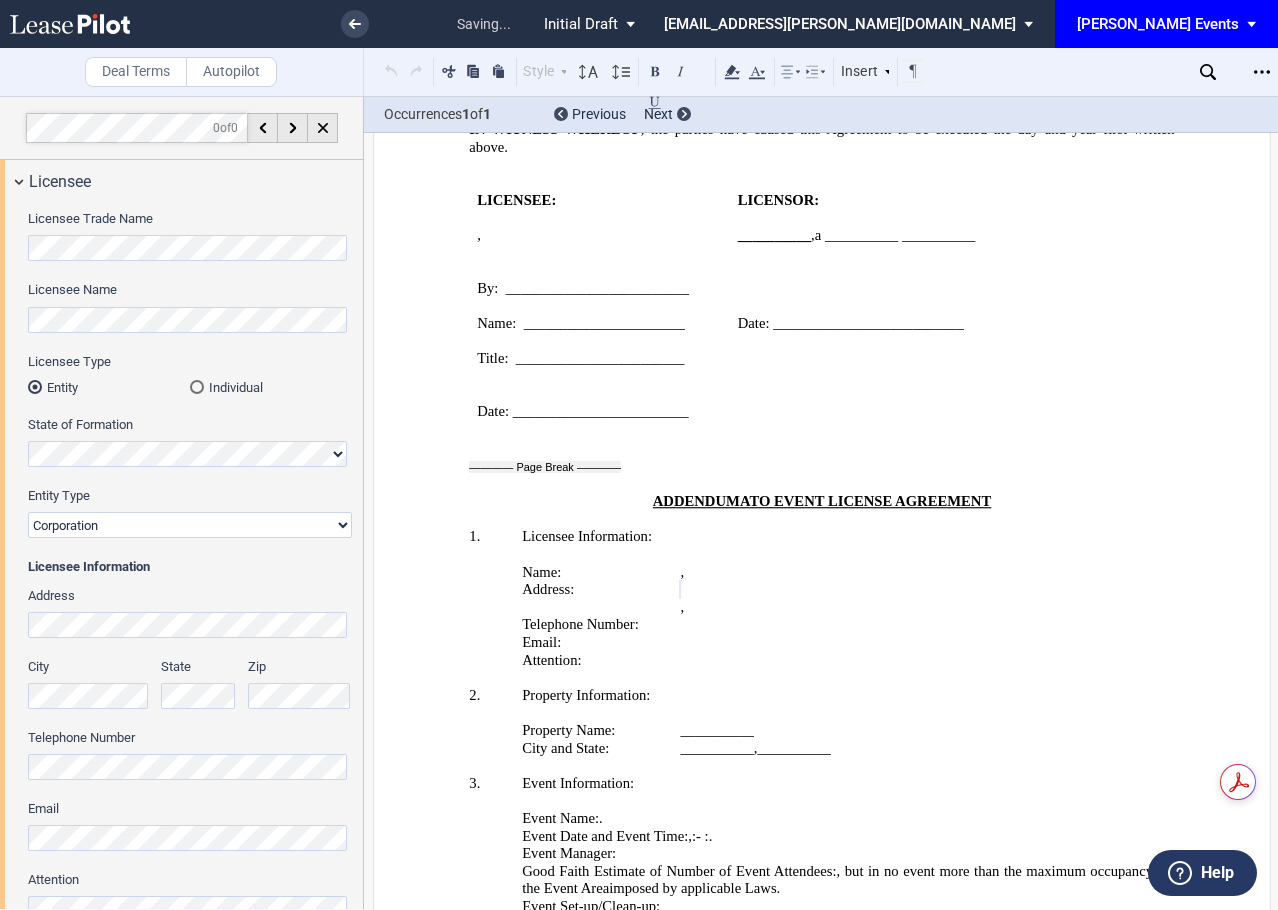 scroll, scrollTop: 3404, scrollLeft: 0, axis: vertical 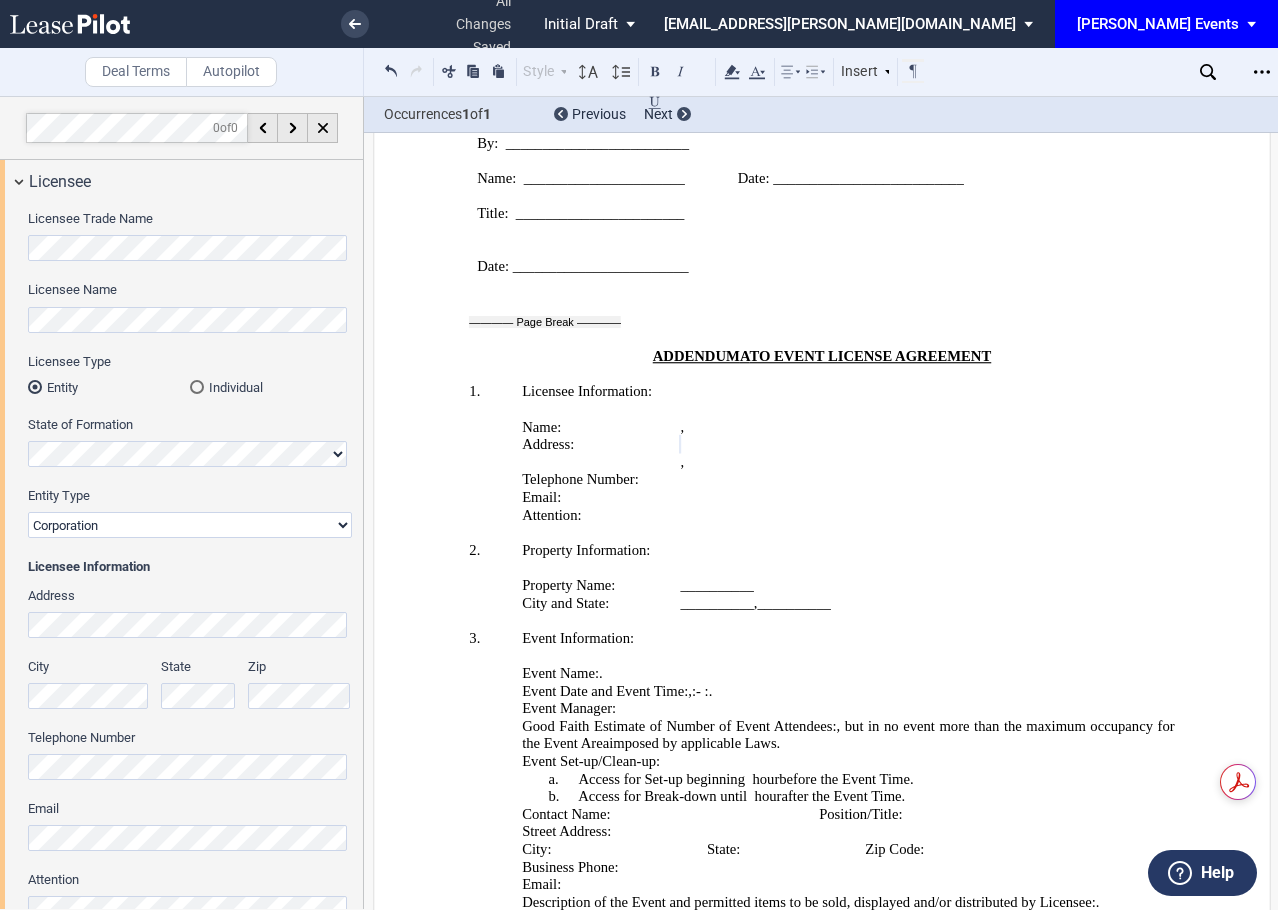 click on "Corporation
Limited Liability Company
General Partnership
Limited Partnership
Non-Profit Corporation
Other" at bounding box center [190, 525] 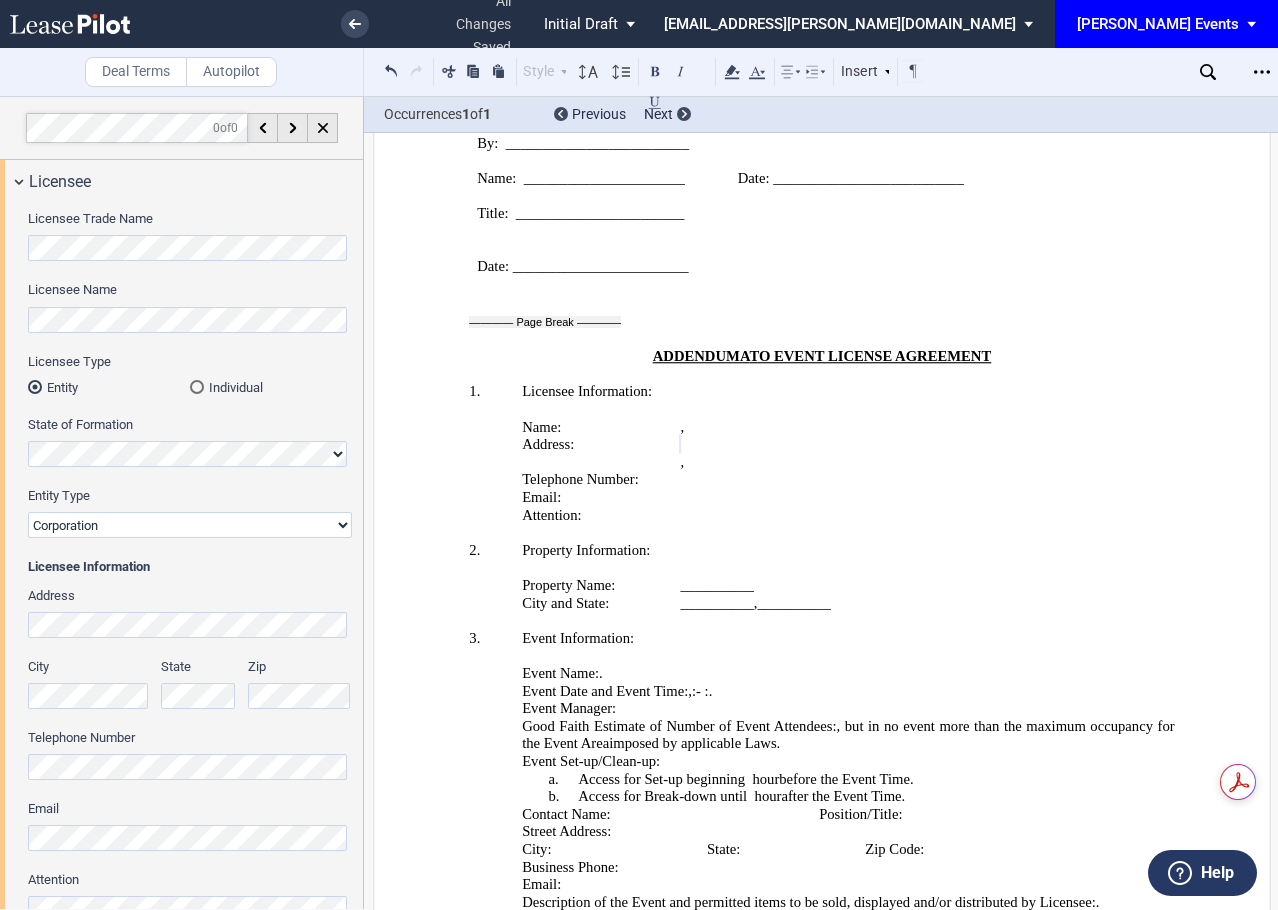 click on "﻿ ﻿" at bounding box center [918, 498] 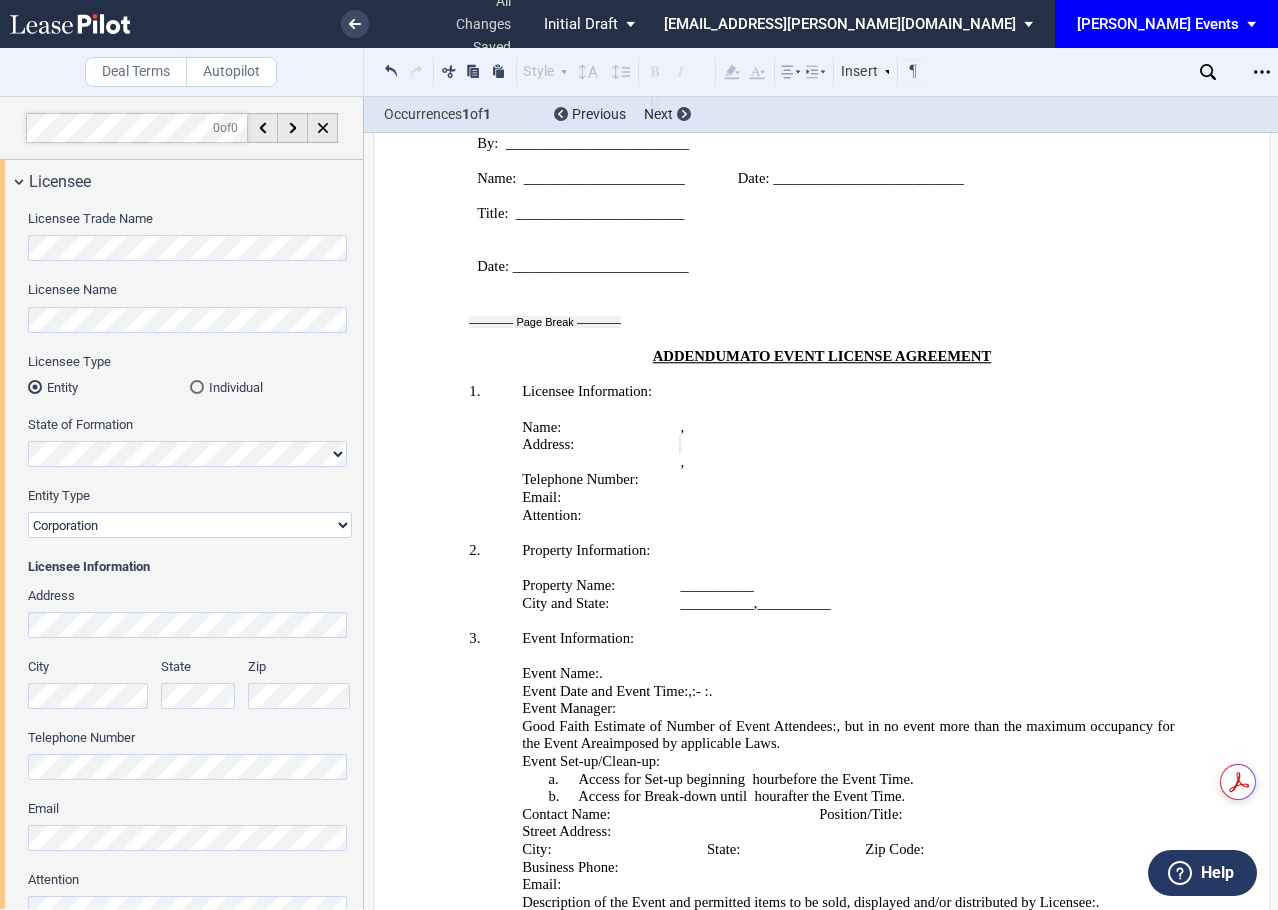 click on ".bocls-1{fill:#26354a;fill-rule:evenodd}
Loading...
×
all changes saved
Pending...
Pending...
Initial Draft
Initial Draft
In Negotiation
Final Draft
sstewart@edens.com
Change Password
2-Factor Authentication
Sign Out
EDENS Events
EDENS Events
EDENS Venues
EDENS Common Area Consents
Deal Terms
Autopilot
Style
1. Section
a. Subsection
Normal
Normal
8pt
9pt
10pt
10.5pt
11pt
12pt
14pt
16pt
Normal
1
1.15
1.5
2
3" at bounding box center [639, 455] 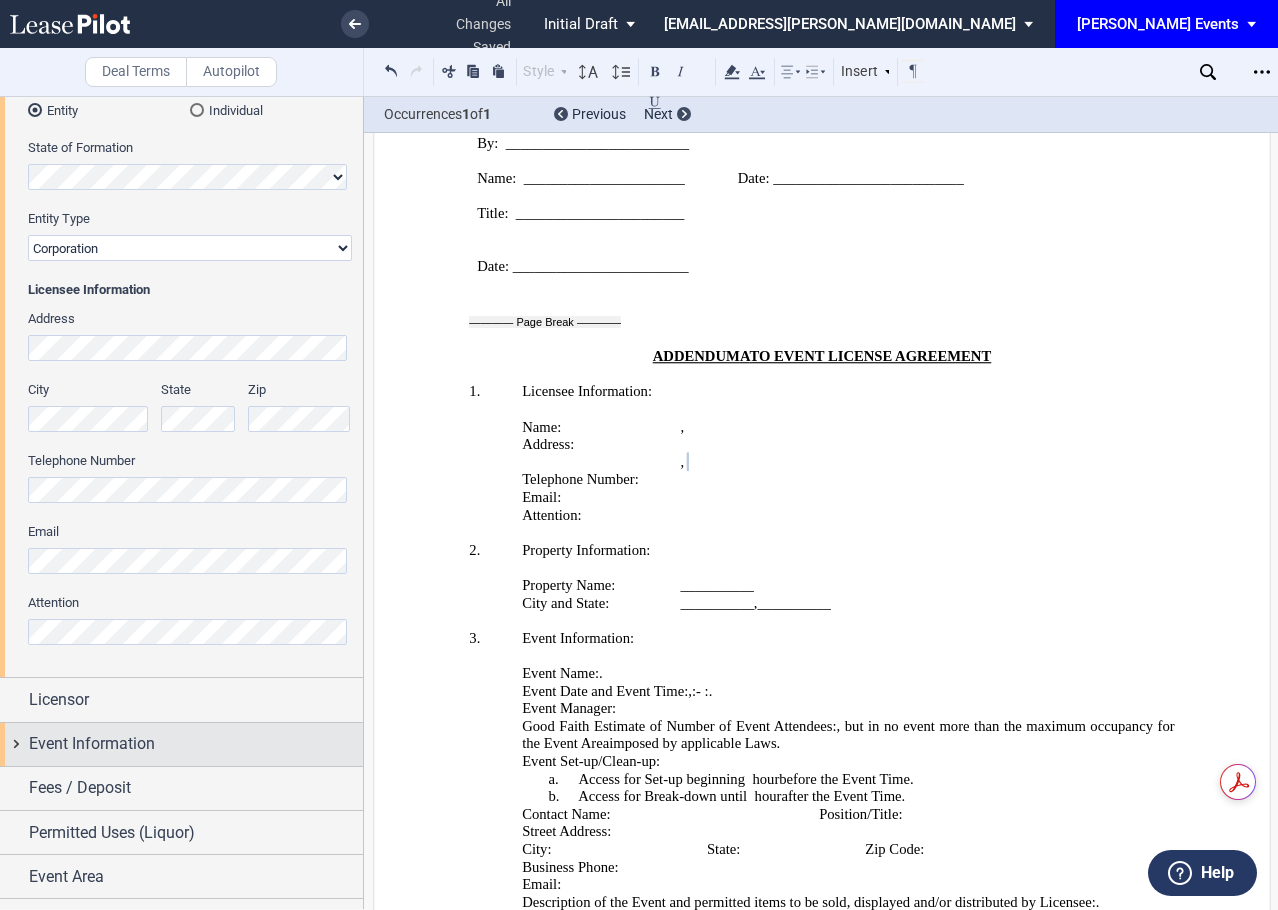 scroll, scrollTop: 300, scrollLeft: 0, axis: vertical 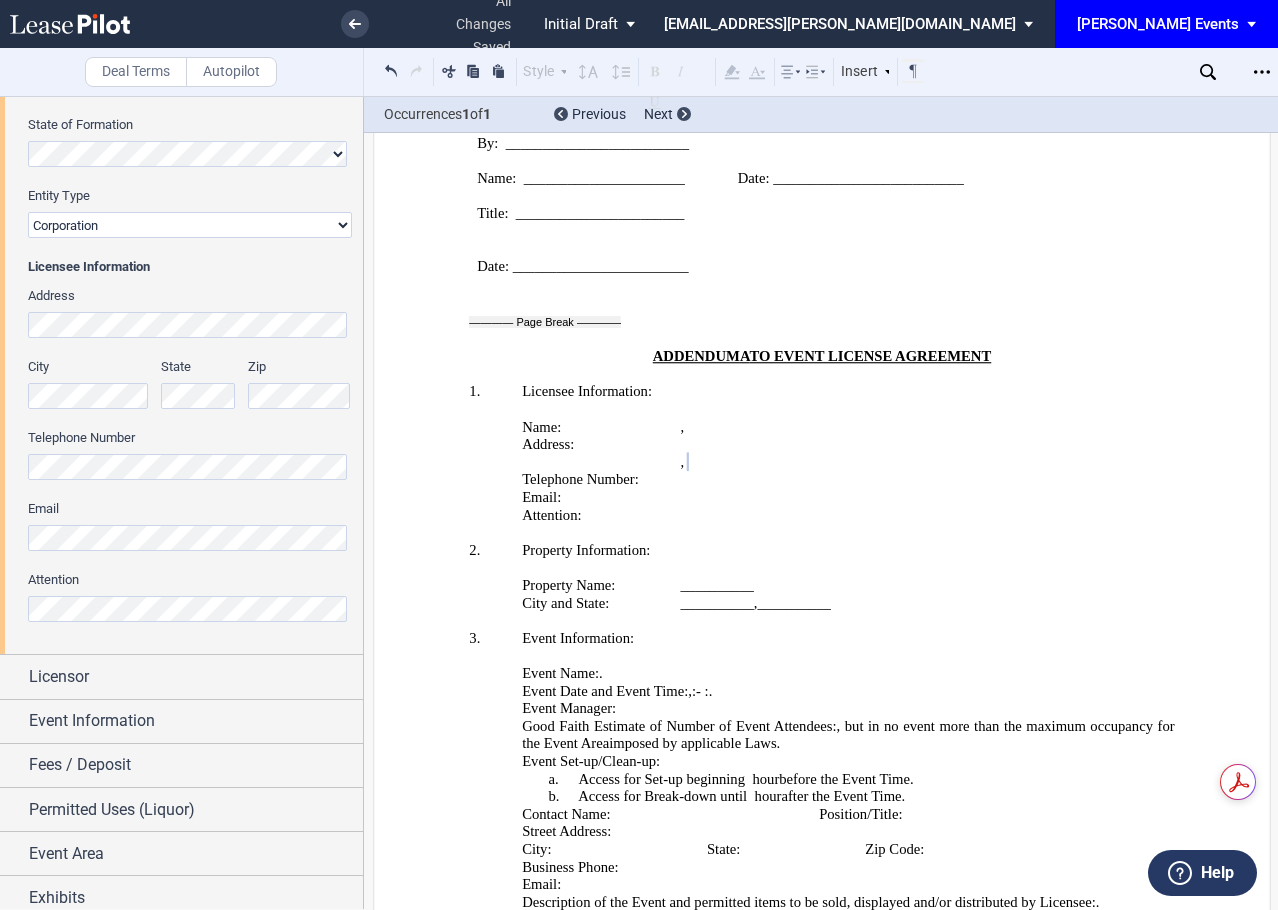 click on ".bocls-1{fill:#26354a;fill-rule:evenodd}
Loading...
×
all changes saved
Pending...
Pending...
Initial Draft
Initial Draft
In Negotiation
Final Draft
sstewart@edens.com
Change Password
2-Factor Authentication
Sign Out
EDENS Events
EDENS Events
EDENS Venues
EDENS Common Area Consents
Deal Terms
Autopilot
Style
1. Section
a. Subsection
Normal
Normal
8pt
9pt
10pt
10.5pt
11pt
12pt
14pt
16pt
Normal
1
1.15
1.5
2
3" at bounding box center [639, 455] 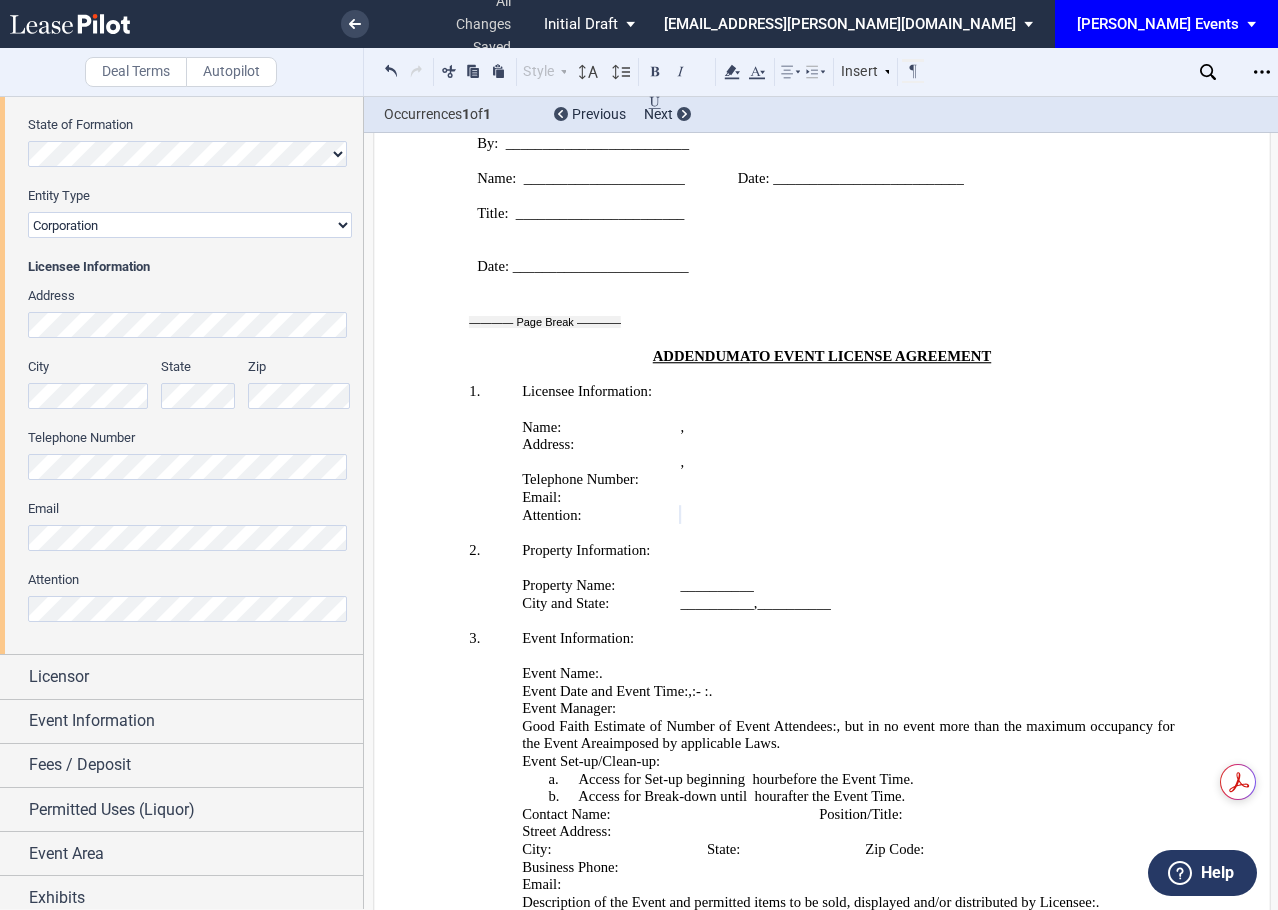 click on "Email" 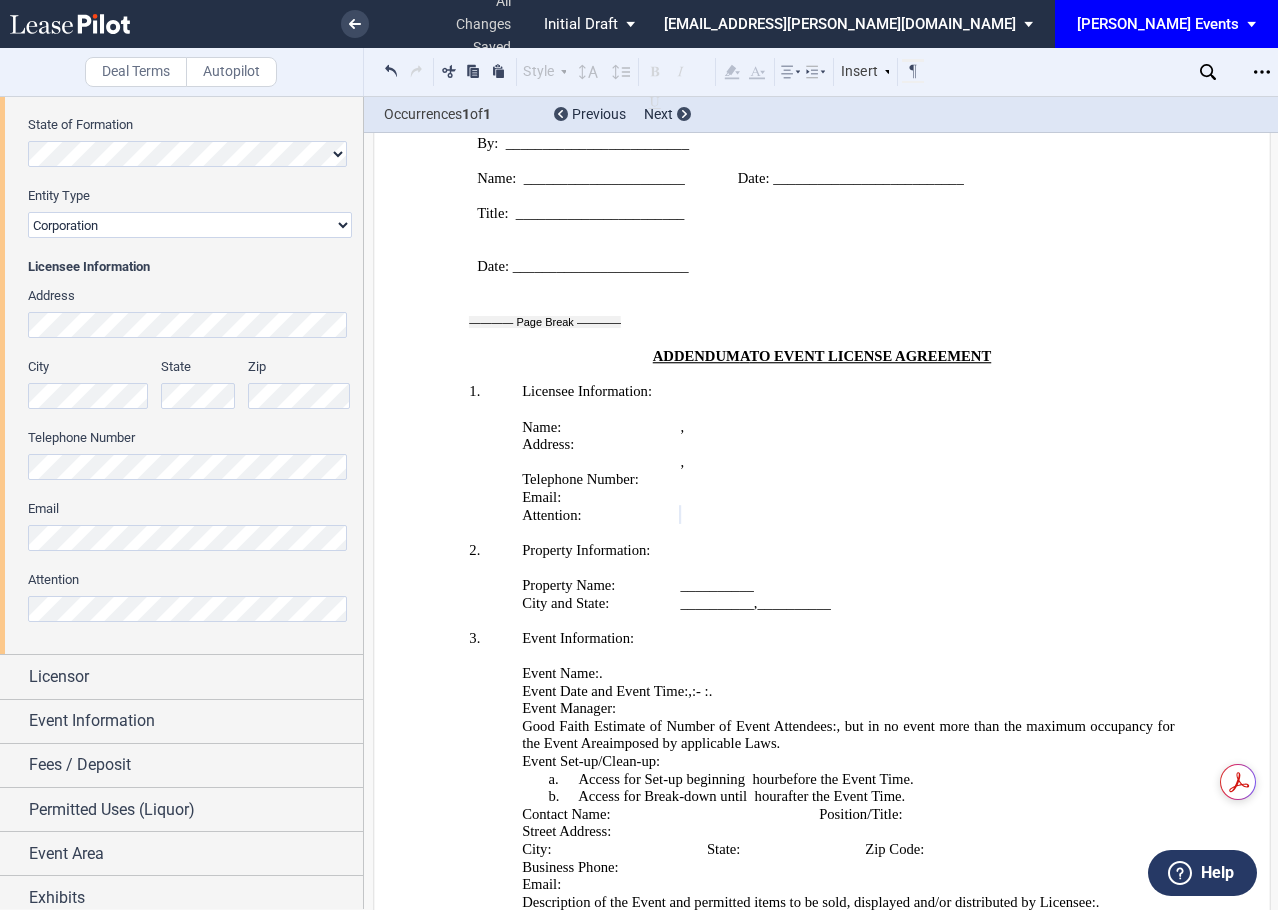 click on ".bocls-1{fill:#26354a;fill-rule:evenodd}
Loading...
×
all changes saved
Pending...
Pending...
Initial Draft
Initial Draft
In Negotiation
Final Draft
sstewart@edens.com
Change Password
2-Factor Authentication
Sign Out
EDENS Events
EDENS Events
EDENS Venues
EDENS Common Area Consents
Deal Terms
Autopilot
Style
1. Section
a. Subsection
Normal
Normal
8pt
9pt
10pt
10.5pt
11pt
12pt
14pt
16pt
Normal
1
1.15
1.5
2
3" at bounding box center [639, 455] 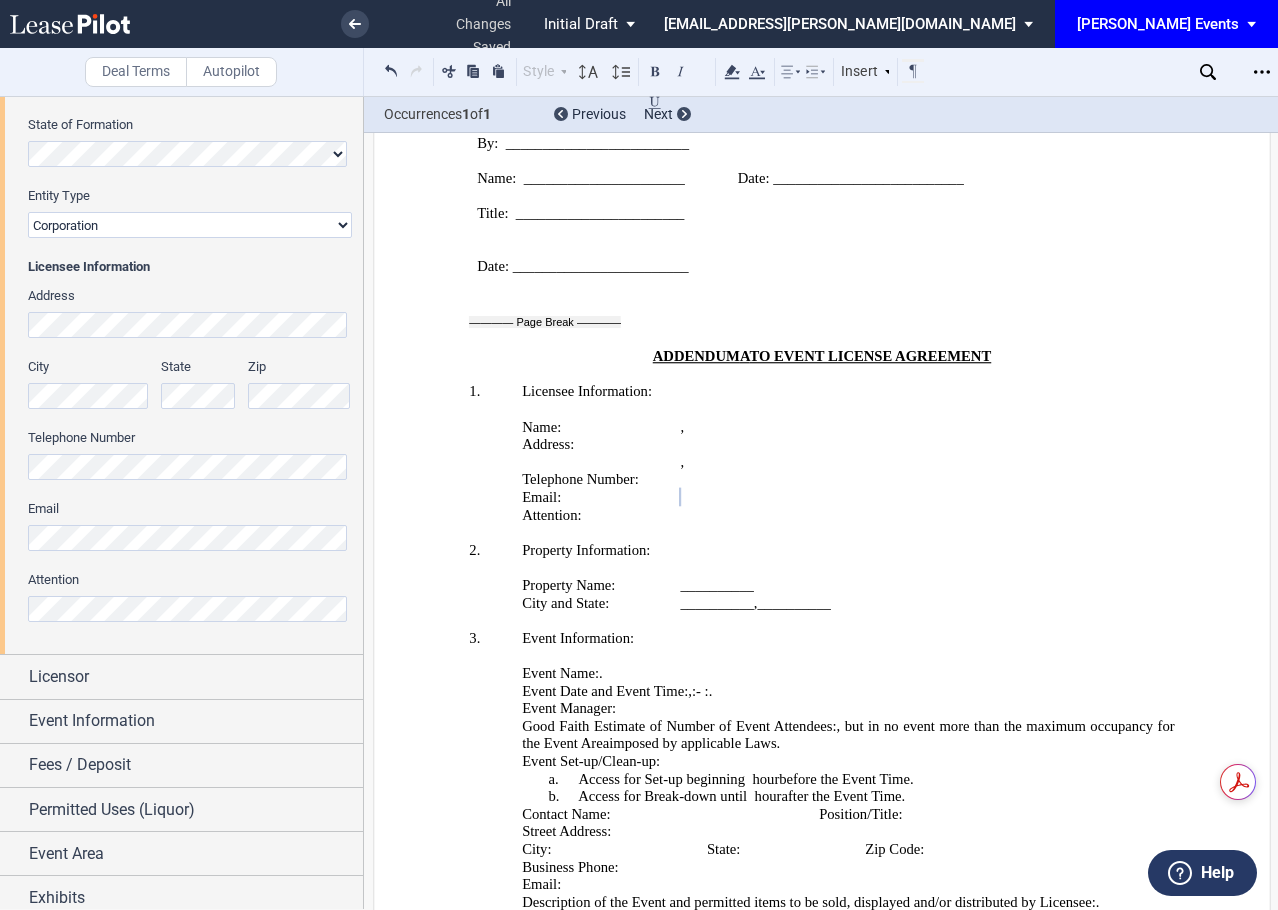 click on ".bocls-1{fill:#26354a;fill-rule:evenodd}
Loading...
×
all changes saved
Pending...
Pending...
Initial Draft
Initial Draft
In Negotiation
Final Draft
sstewart@edens.com
Change Password
2-Factor Authentication
Sign Out
EDENS Events
EDENS Events
EDENS Venues
EDENS Common Area Consents
Deal Terms
Autopilot
Style
1. Section
a. Subsection
Normal
Normal
8pt
9pt
10pt
10.5pt
11pt
12pt
14pt
16pt
Normal
1
1.15
1.5
2
3" at bounding box center (639, 455) 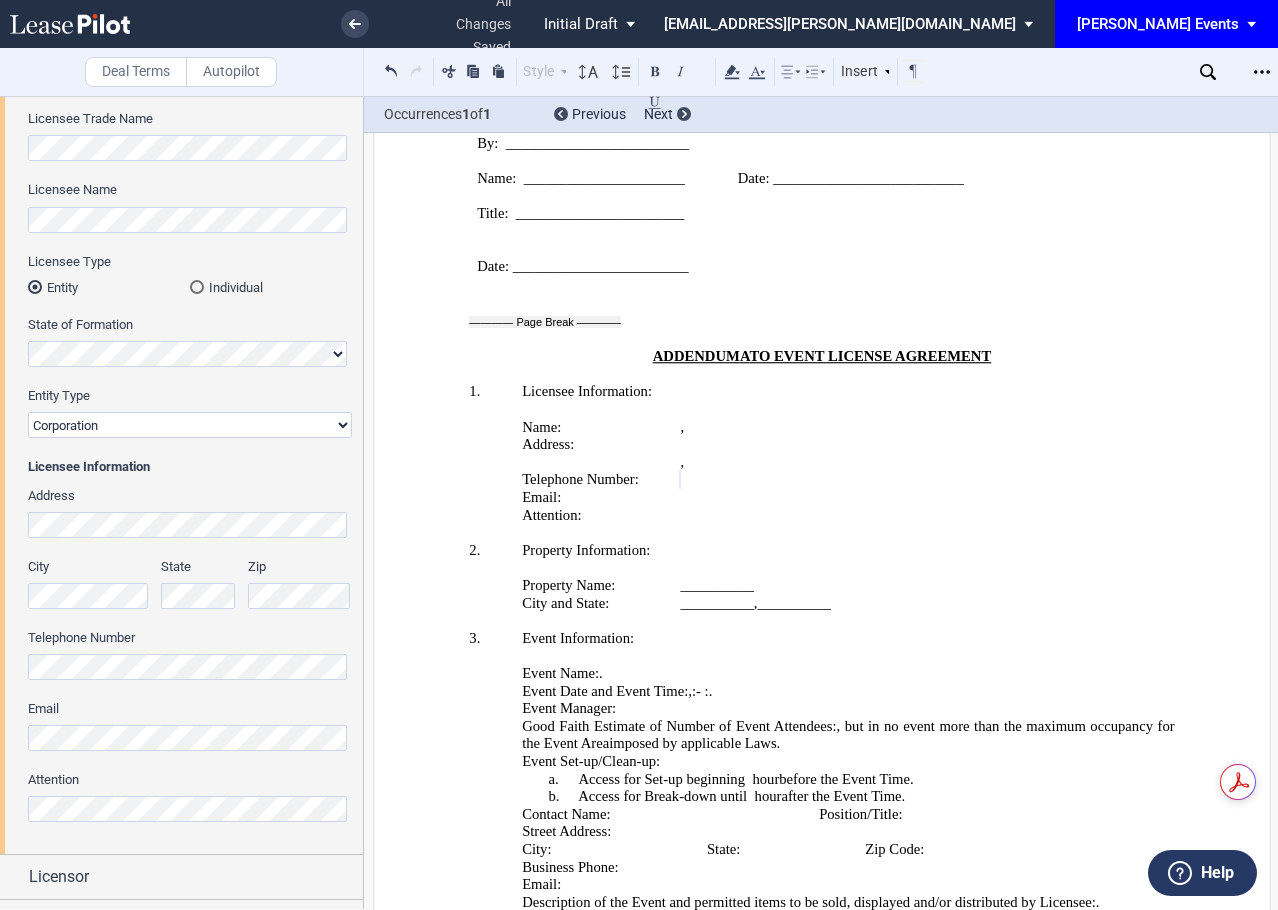 scroll, scrollTop: 0, scrollLeft: 0, axis: both 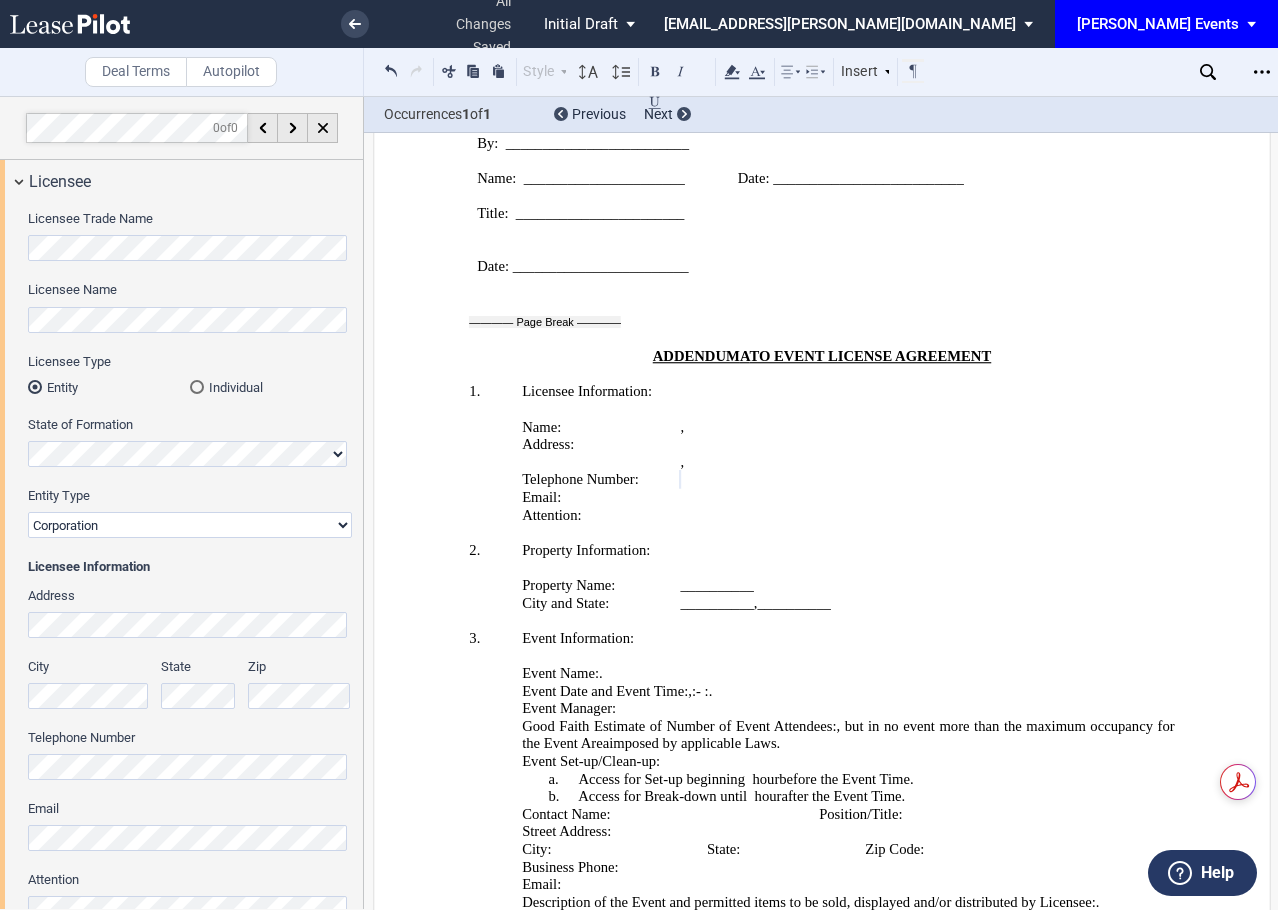 click on "Individual" at bounding box center (271, 387) 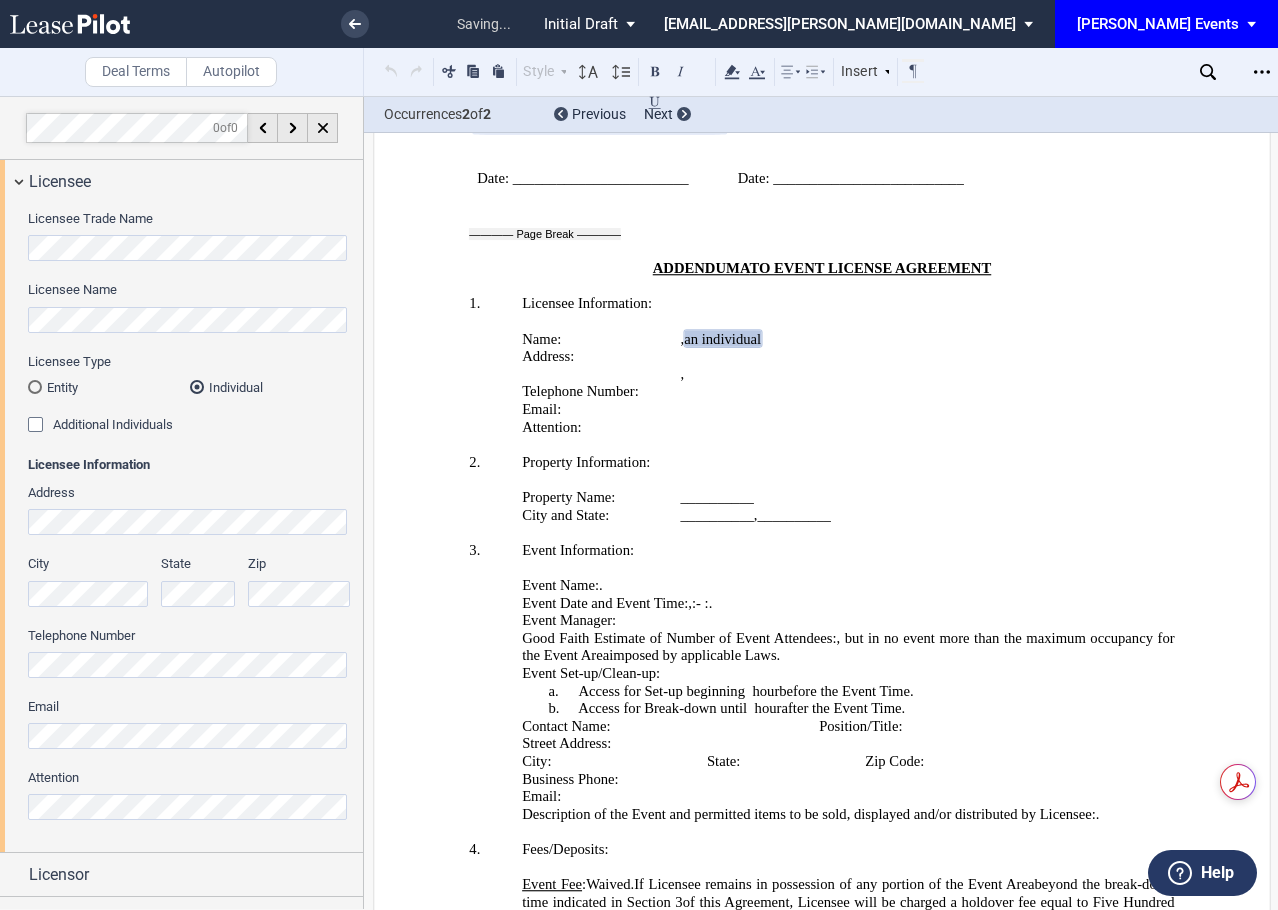 scroll, scrollTop: 100, scrollLeft: 0, axis: vertical 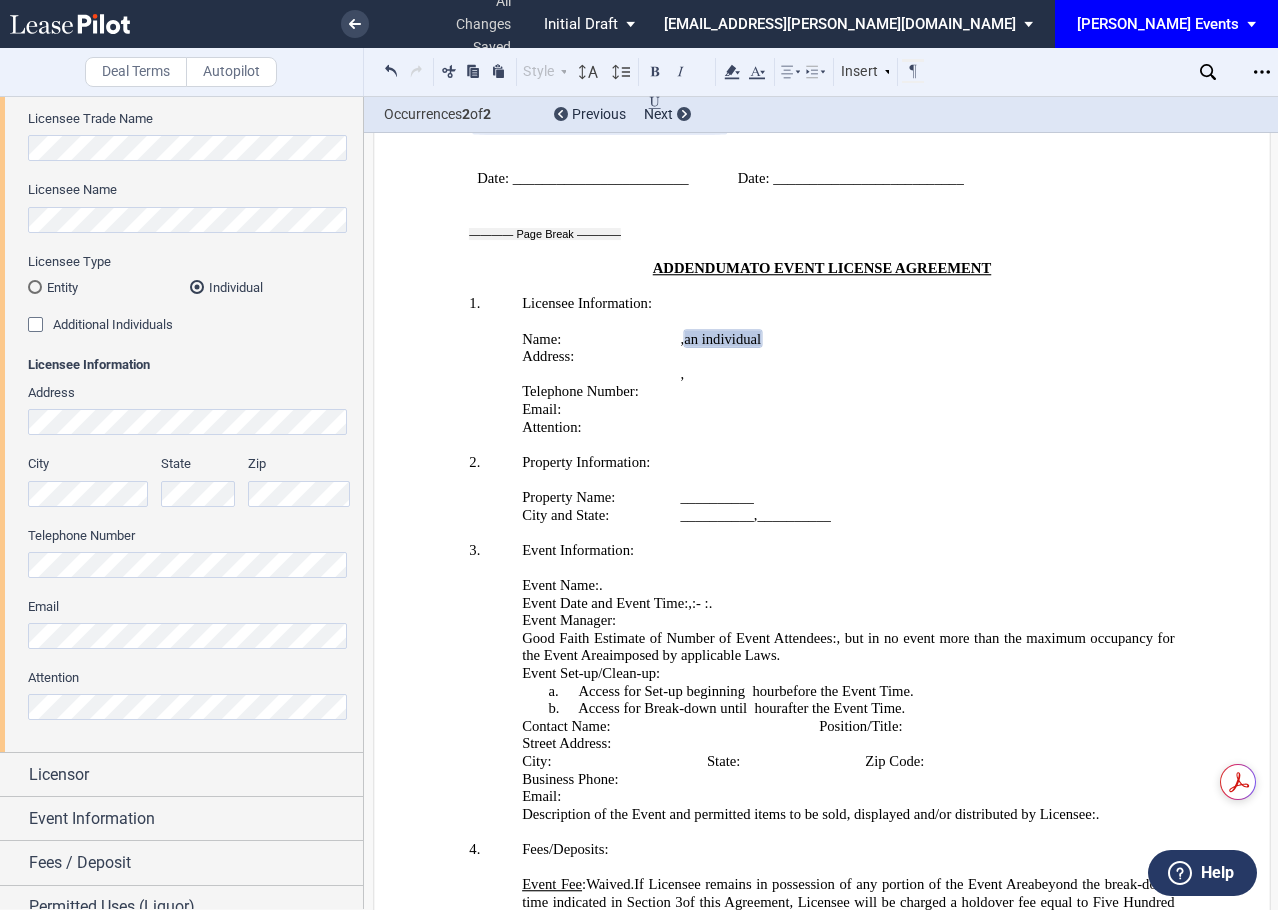 click 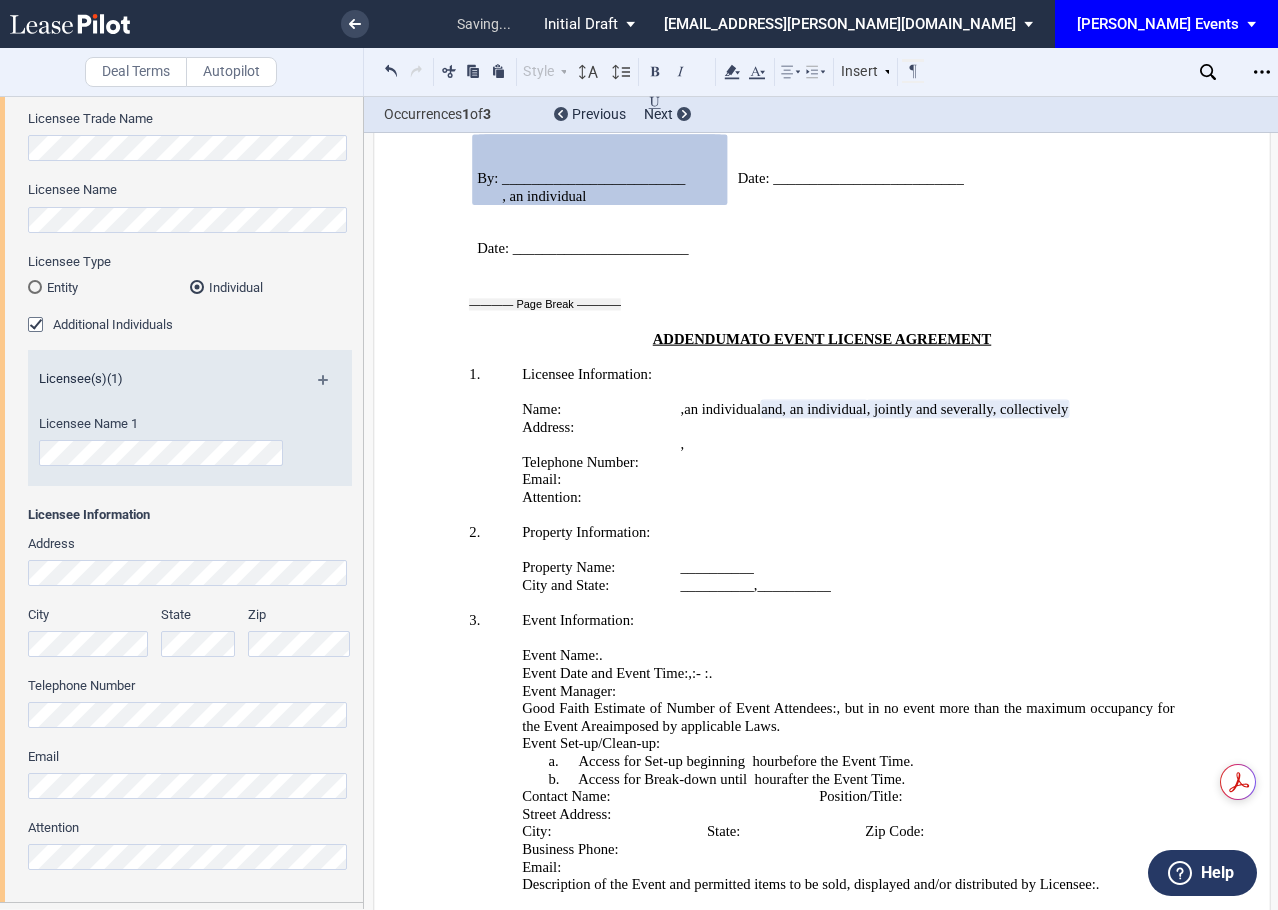 click on "Licensee(s)
(1)" at bounding box center [190, 382] 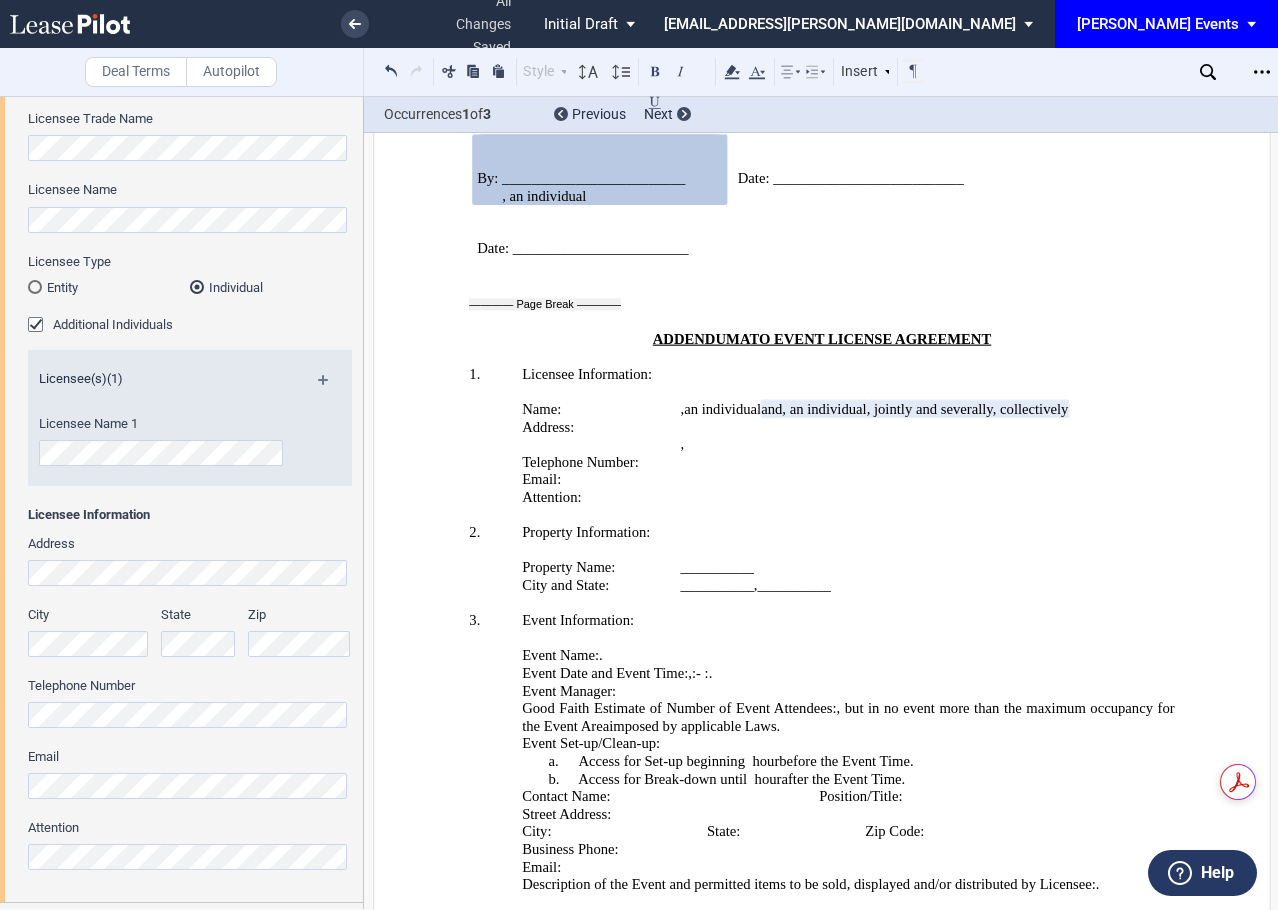 click at bounding box center (331, 387) 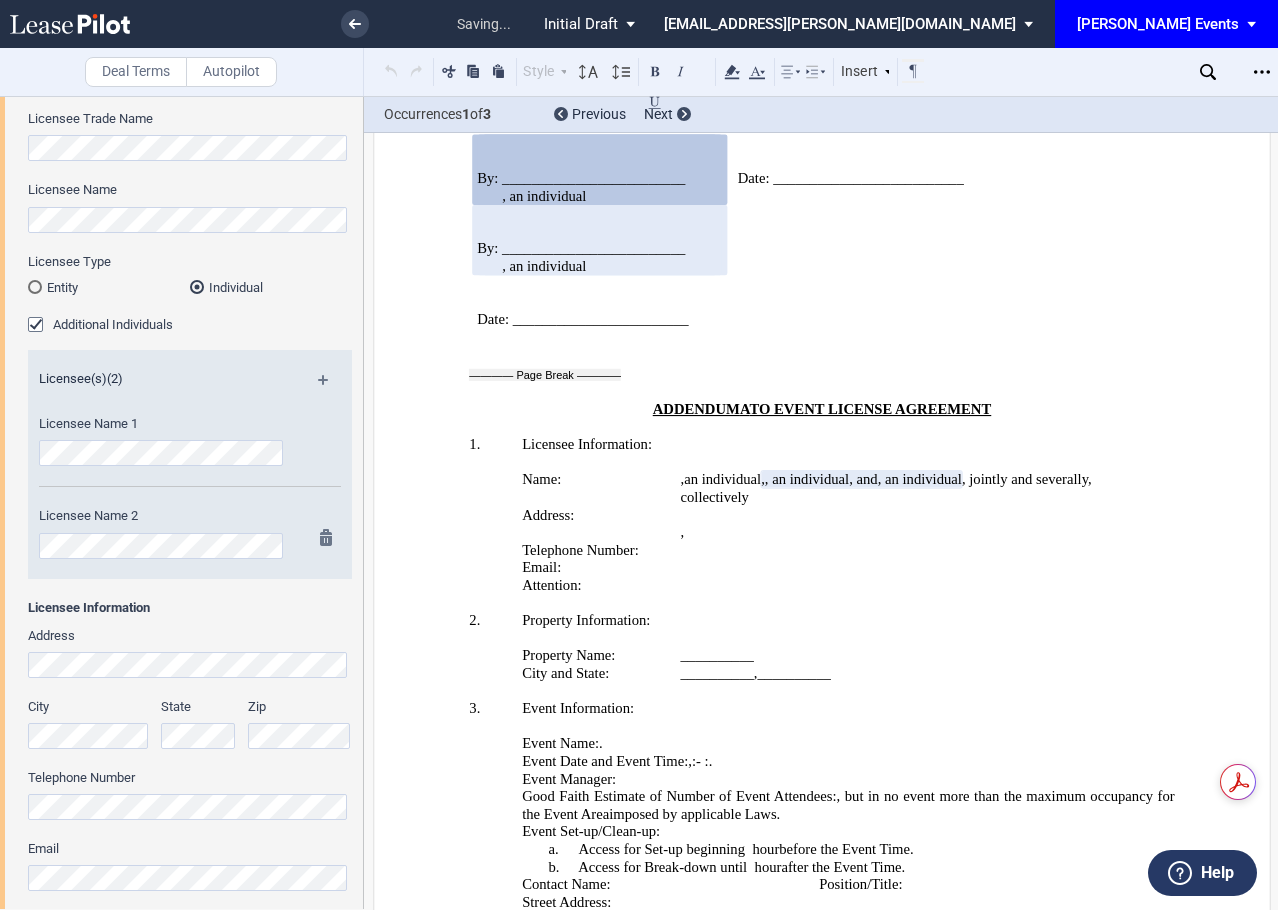 click at bounding box center (332, 541) 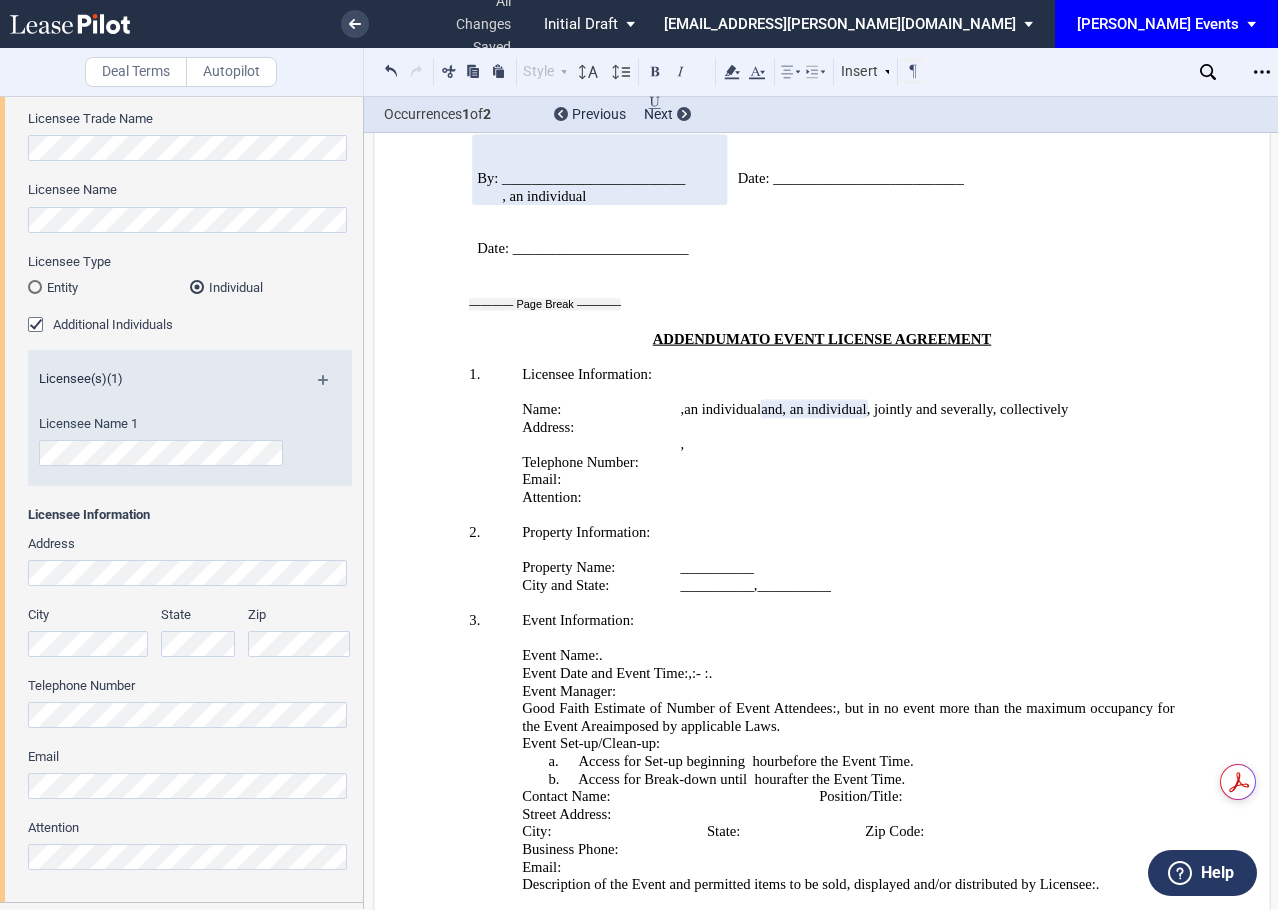 scroll, scrollTop: 3104, scrollLeft: 0, axis: vertical 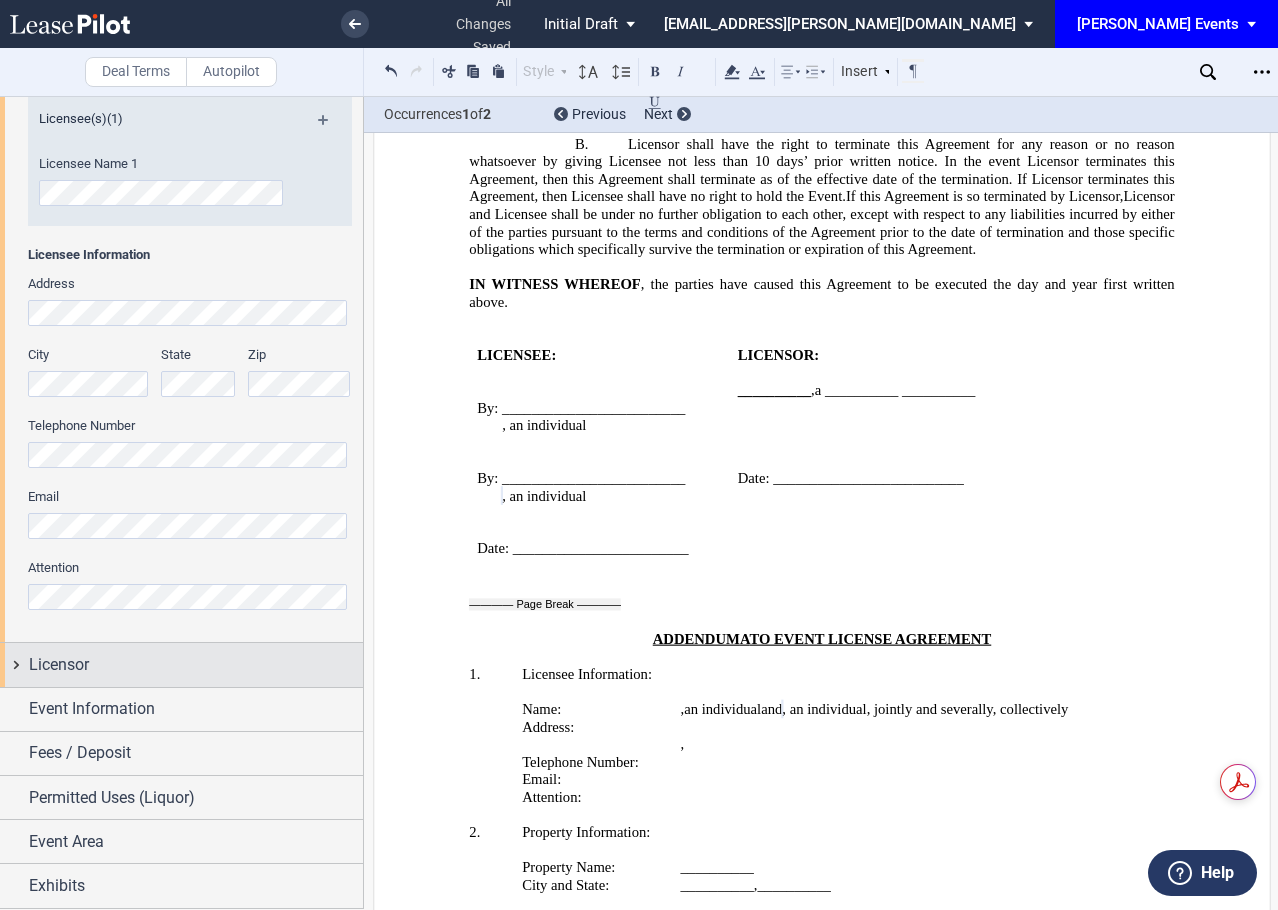 click on "Licensor" at bounding box center [196, 665] 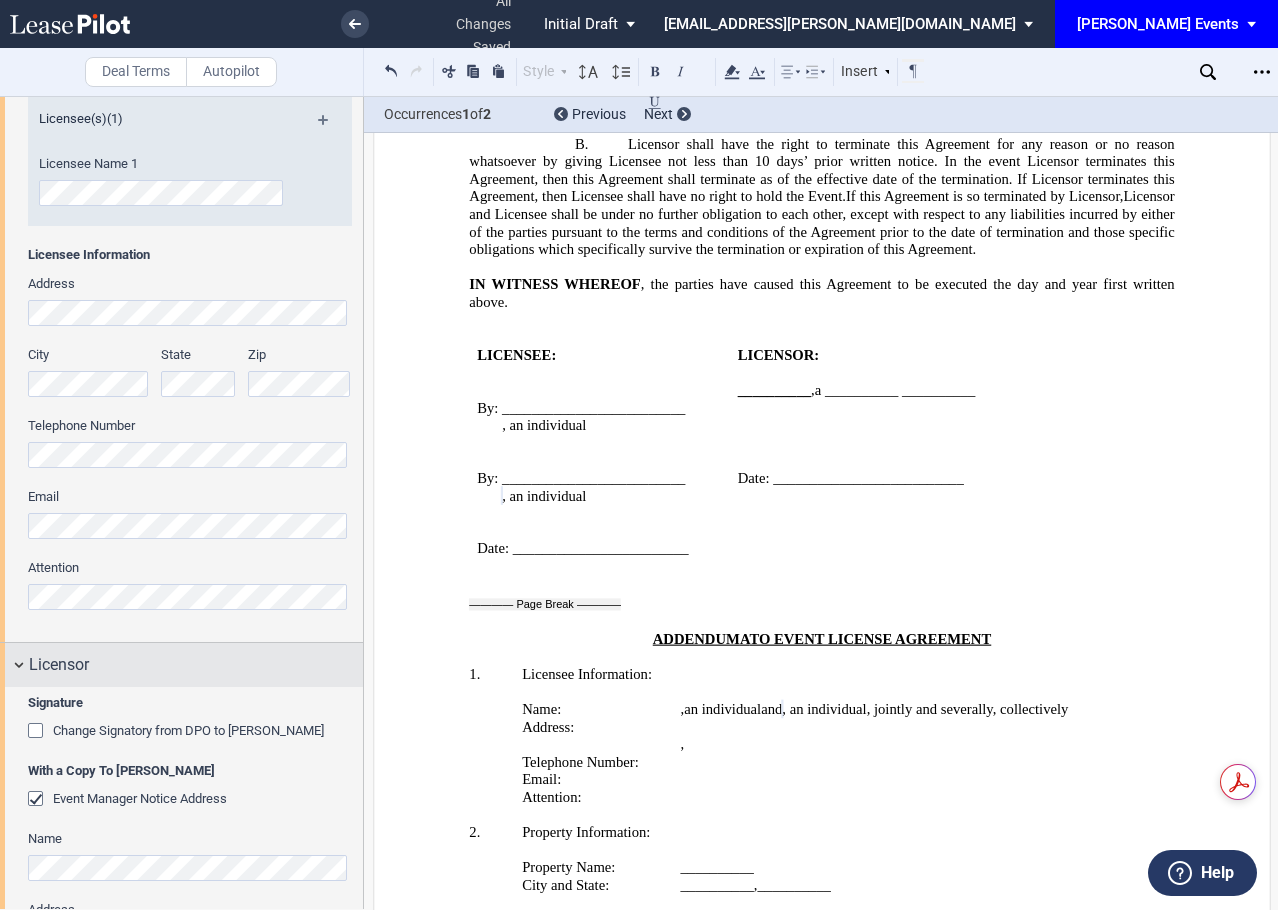 click on "Licensor" at bounding box center [196, 665] 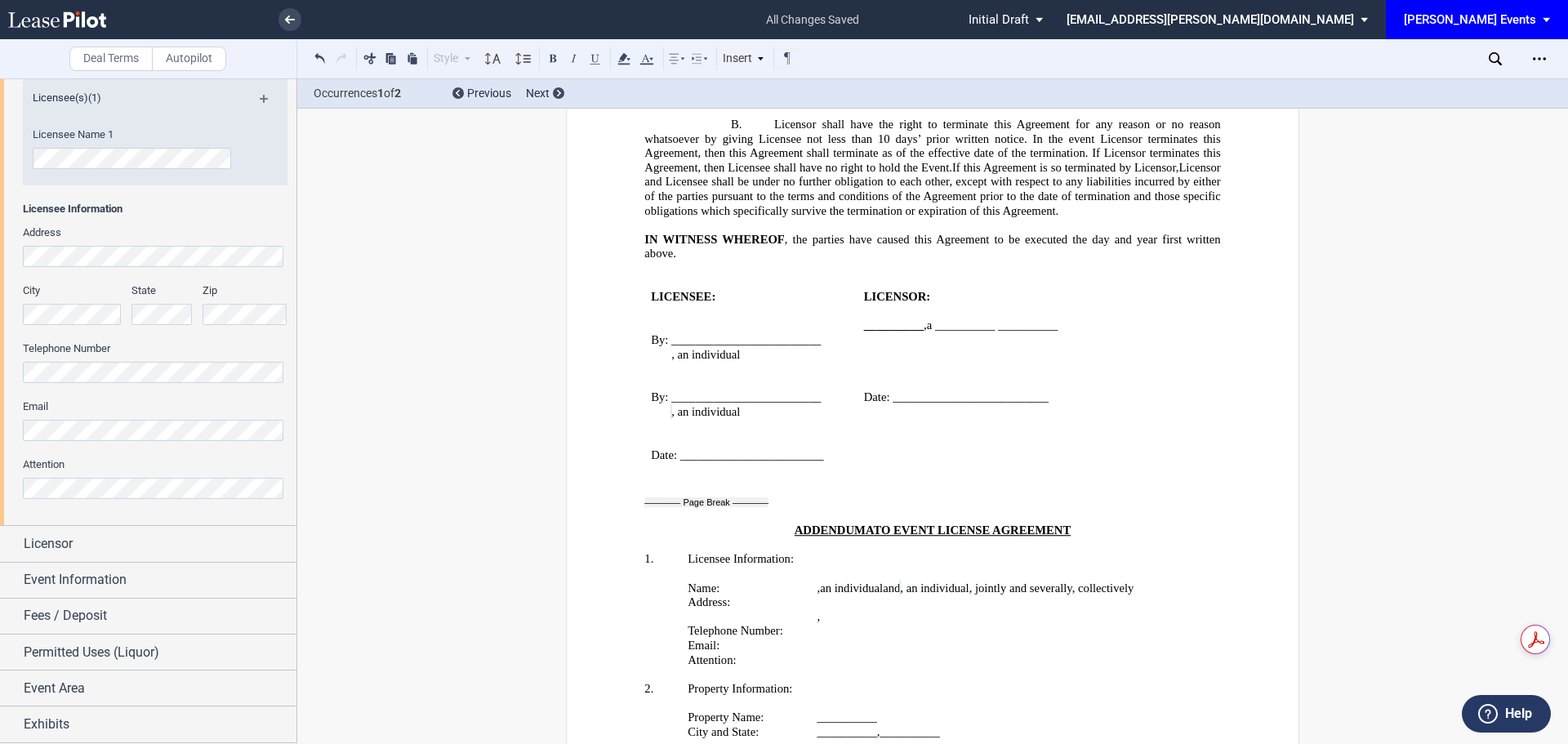 scroll, scrollTop: 293, scrollLeft: 0, axis: vertical 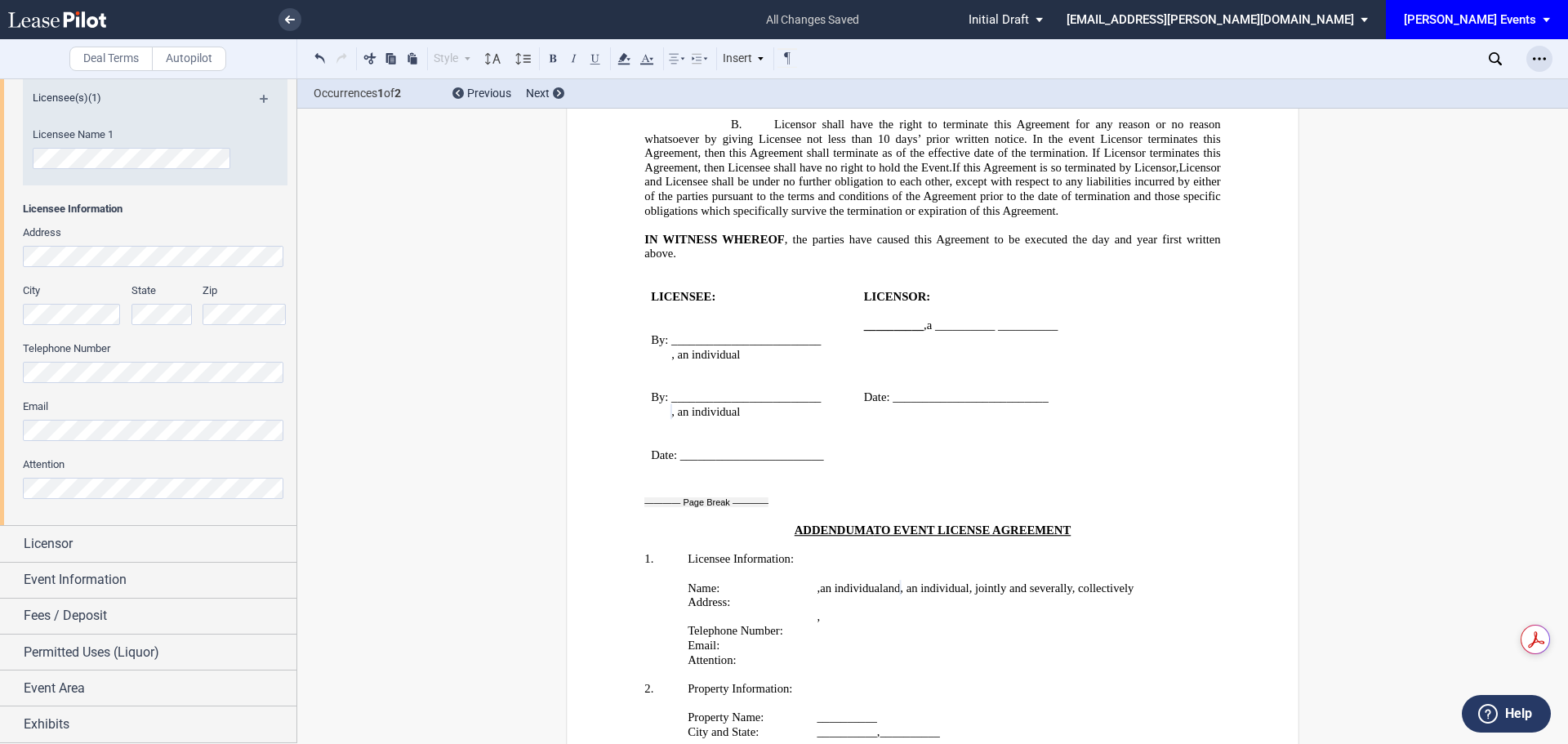 click at bounding box center [1539, 59] 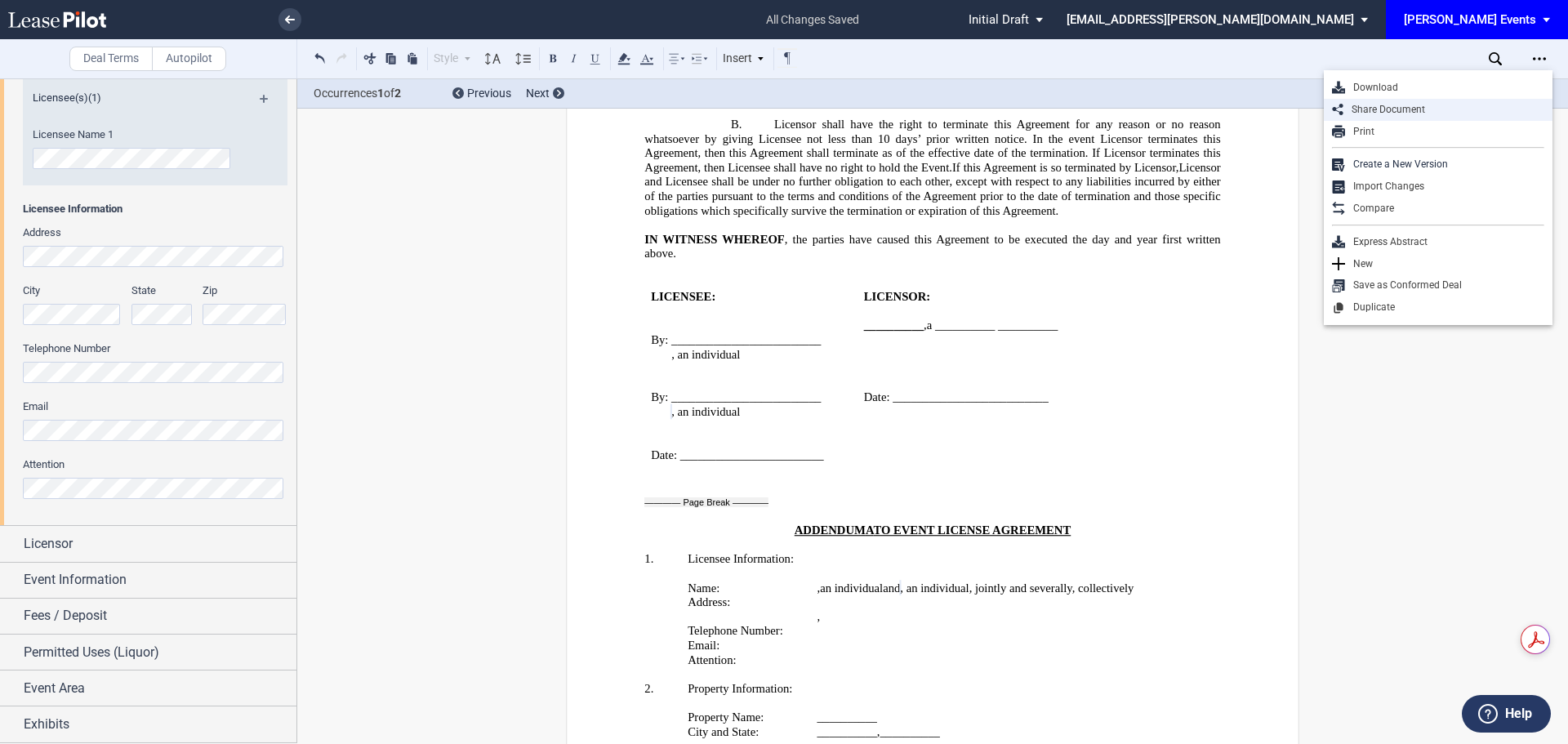 click on "Share Document" at bounding box center [1438, 109] 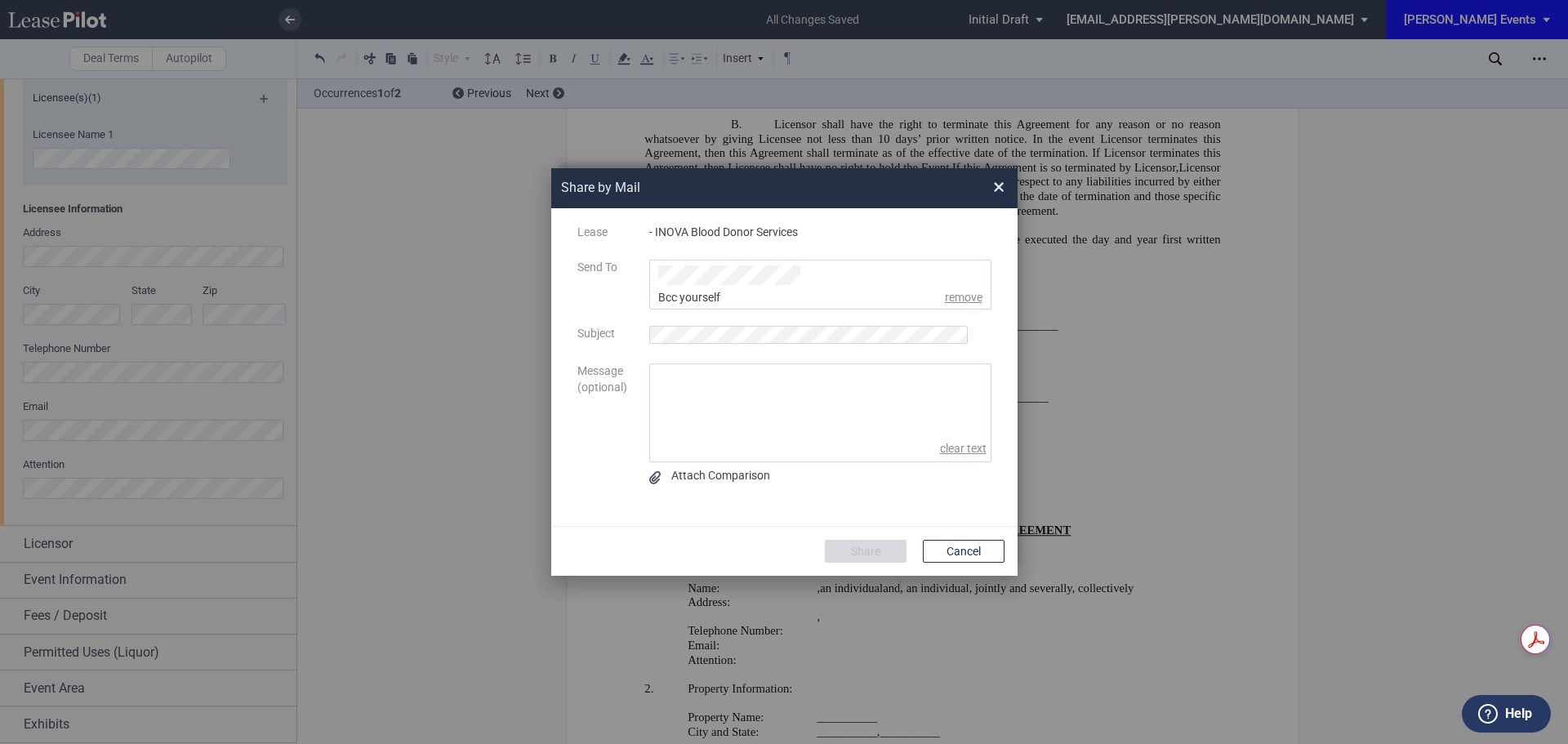 click on "Send To
Bcc yourself
Bcc yourself
remove" 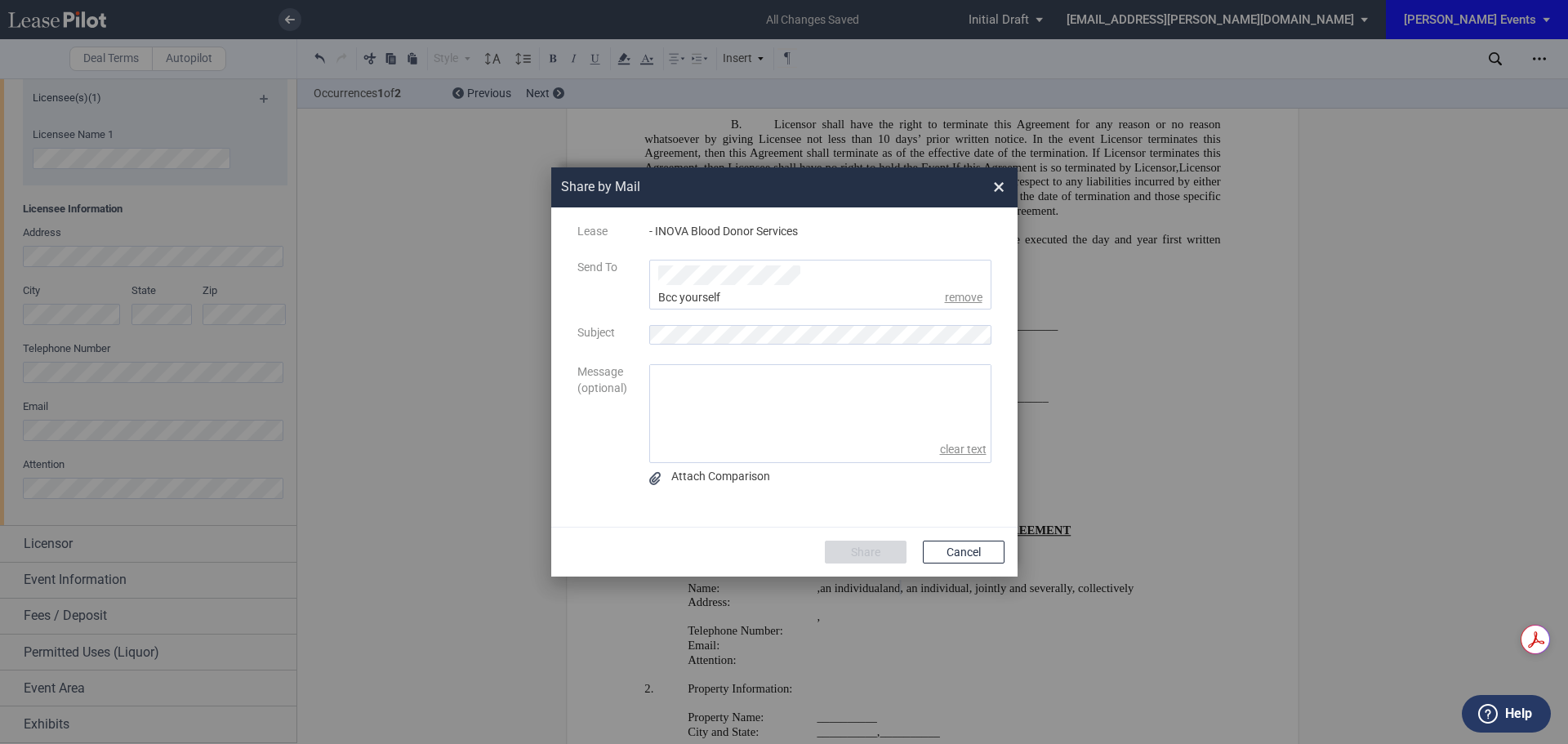 click on "Share by Mail
×
Lease
- INOVA Blood Donor Services
Send To
Bcc yourself
Bcc yourself
remove
Template
Subject
Message (optional)
clear text
Attach Comparison
Share
Cancel" at bounding box center [784, 372] 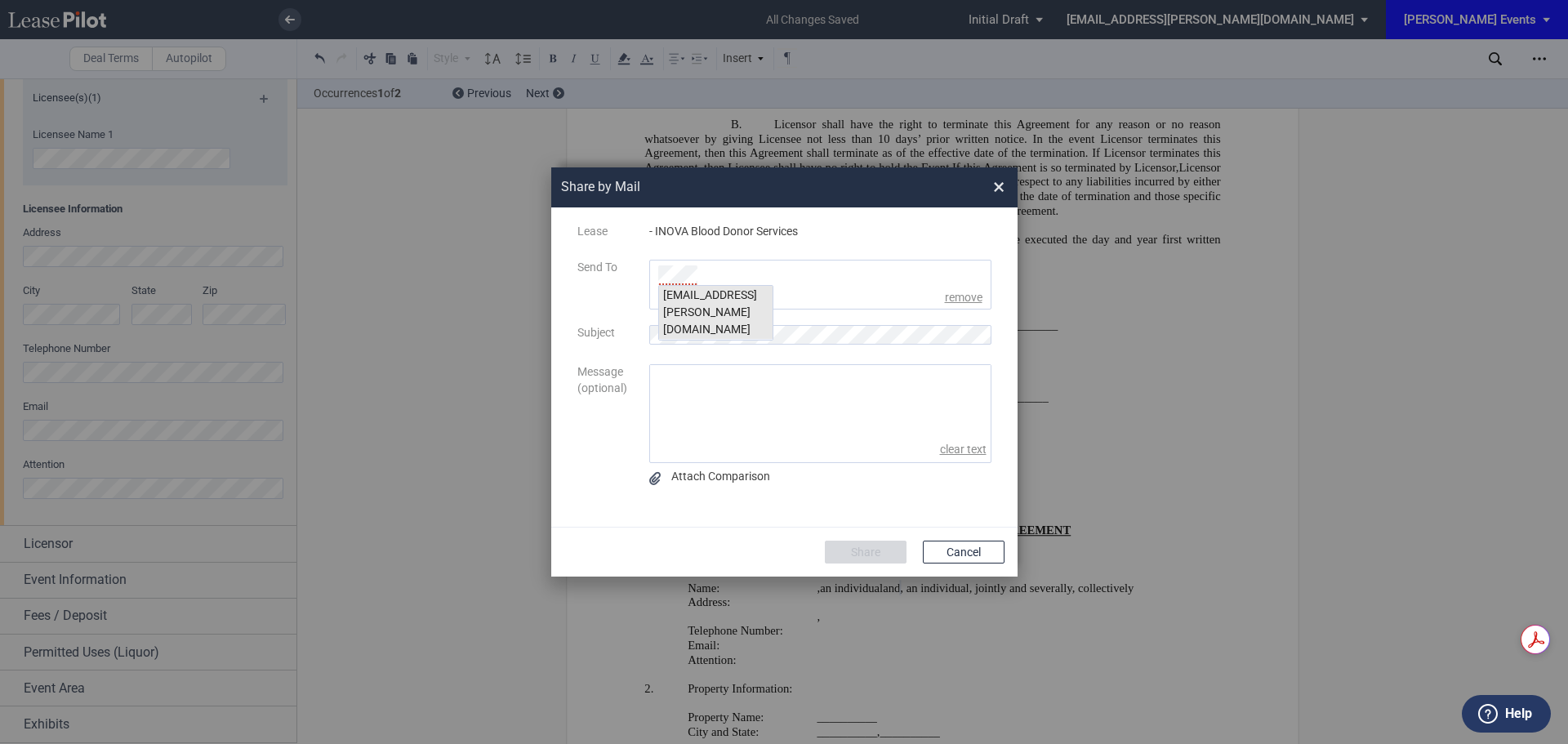 click on "msteeb@edens.com" at bounding box center [715, 313] 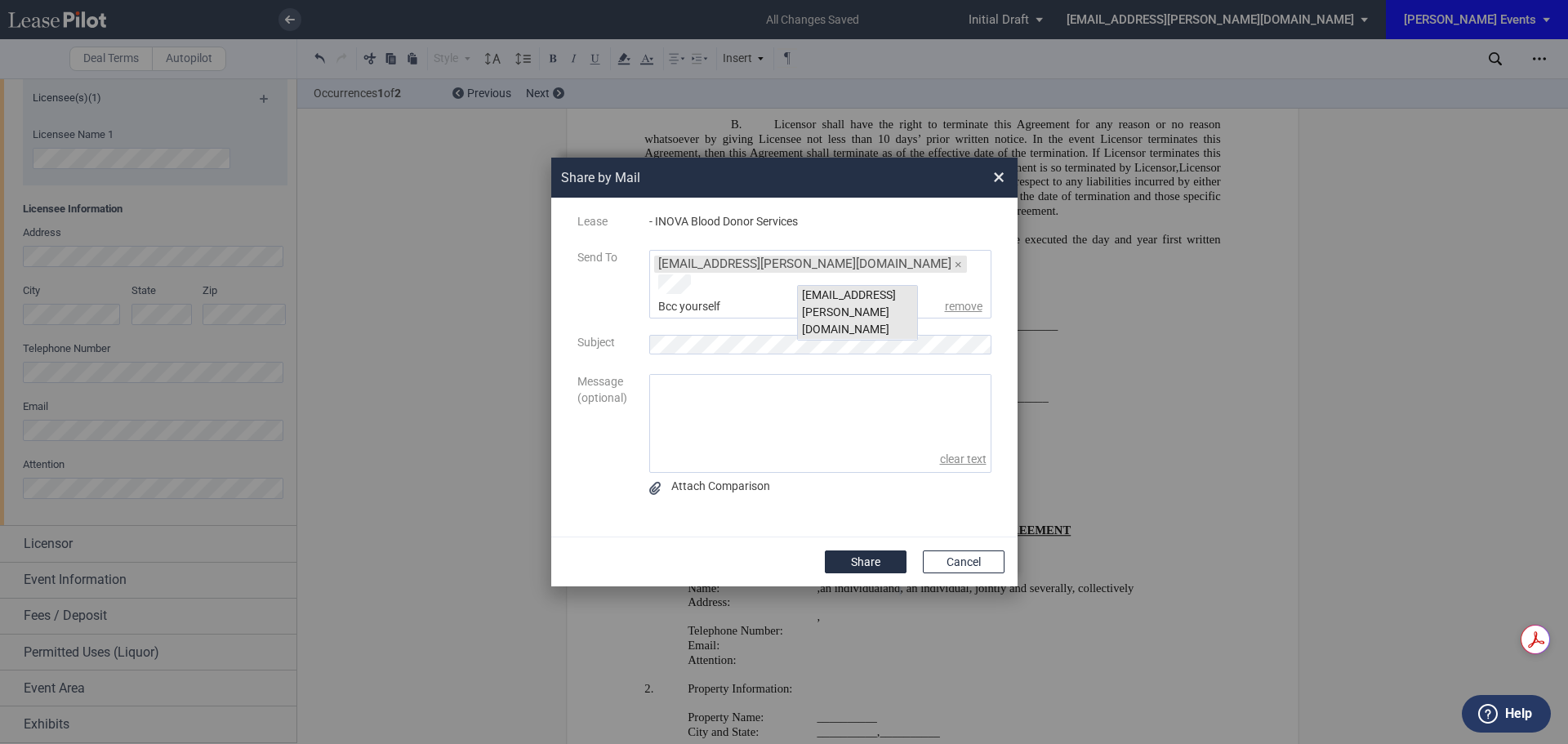 click on "kgilbride@edens.com" at bounding box center [858, 313] 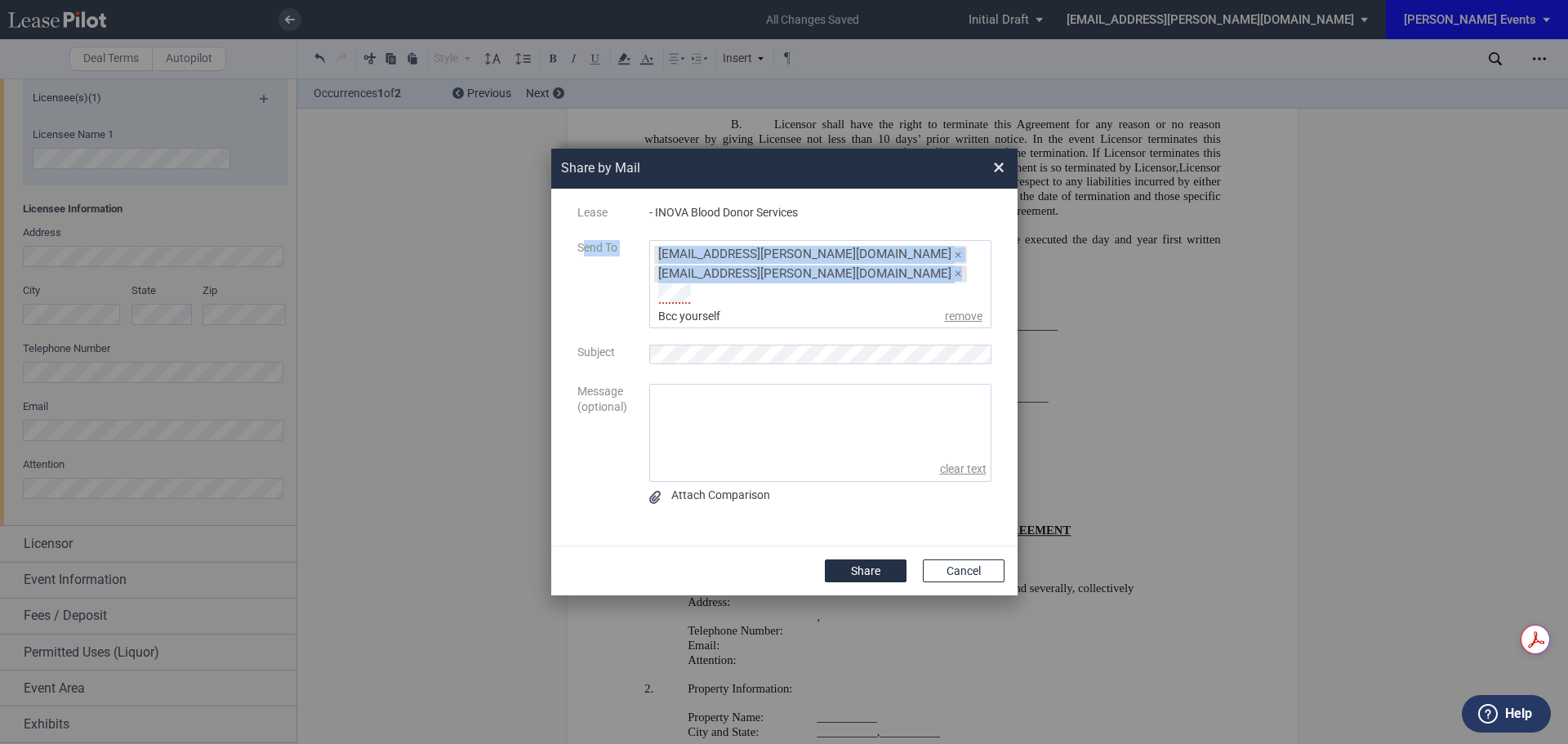 drag, startPoint x: 700, startPoint y: 285, endPoint x: 608, endPoint y: 297, distance: 92.77931 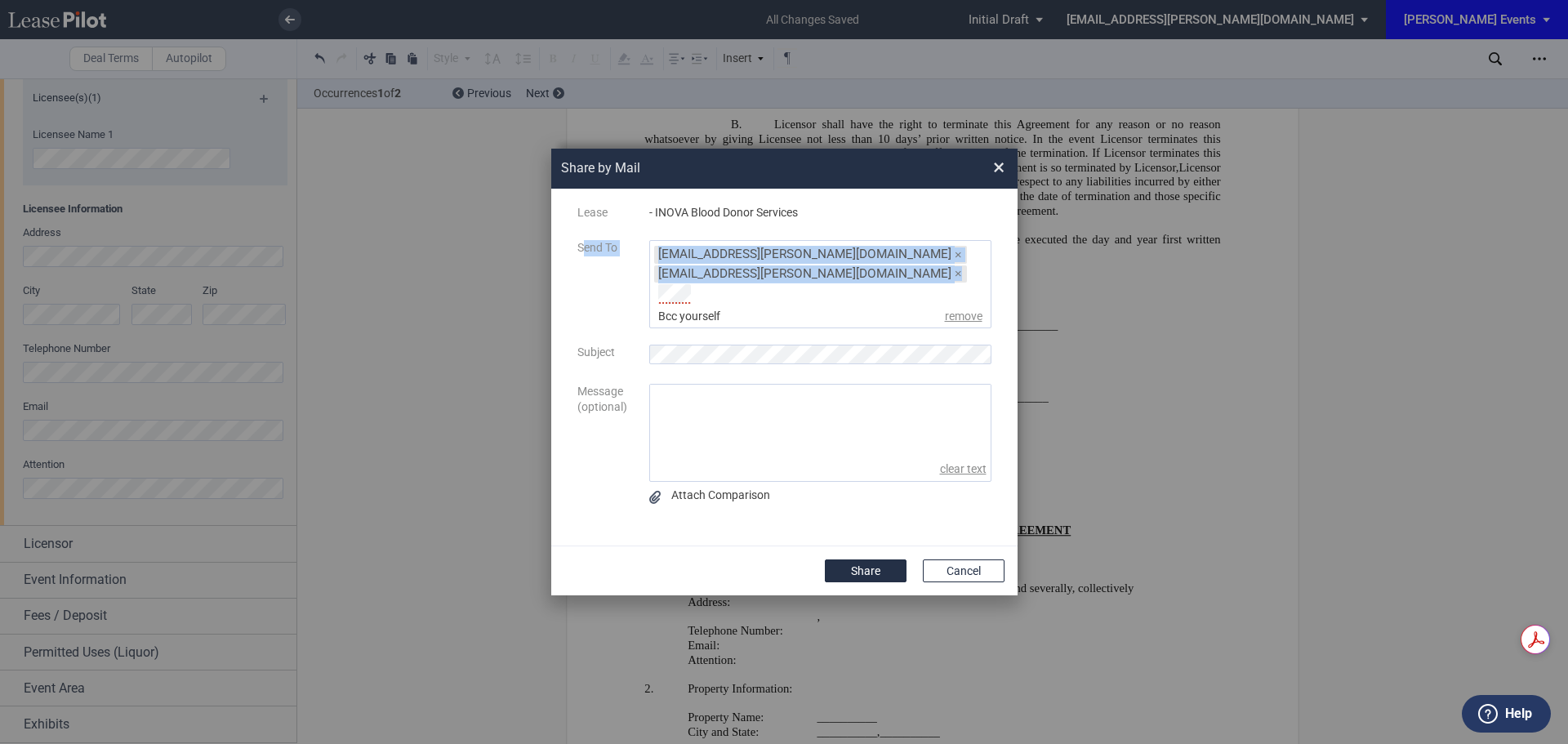 click on "msteeb@edens.com × kgilbride@edens.com ×" at bounding box center [820, 284] 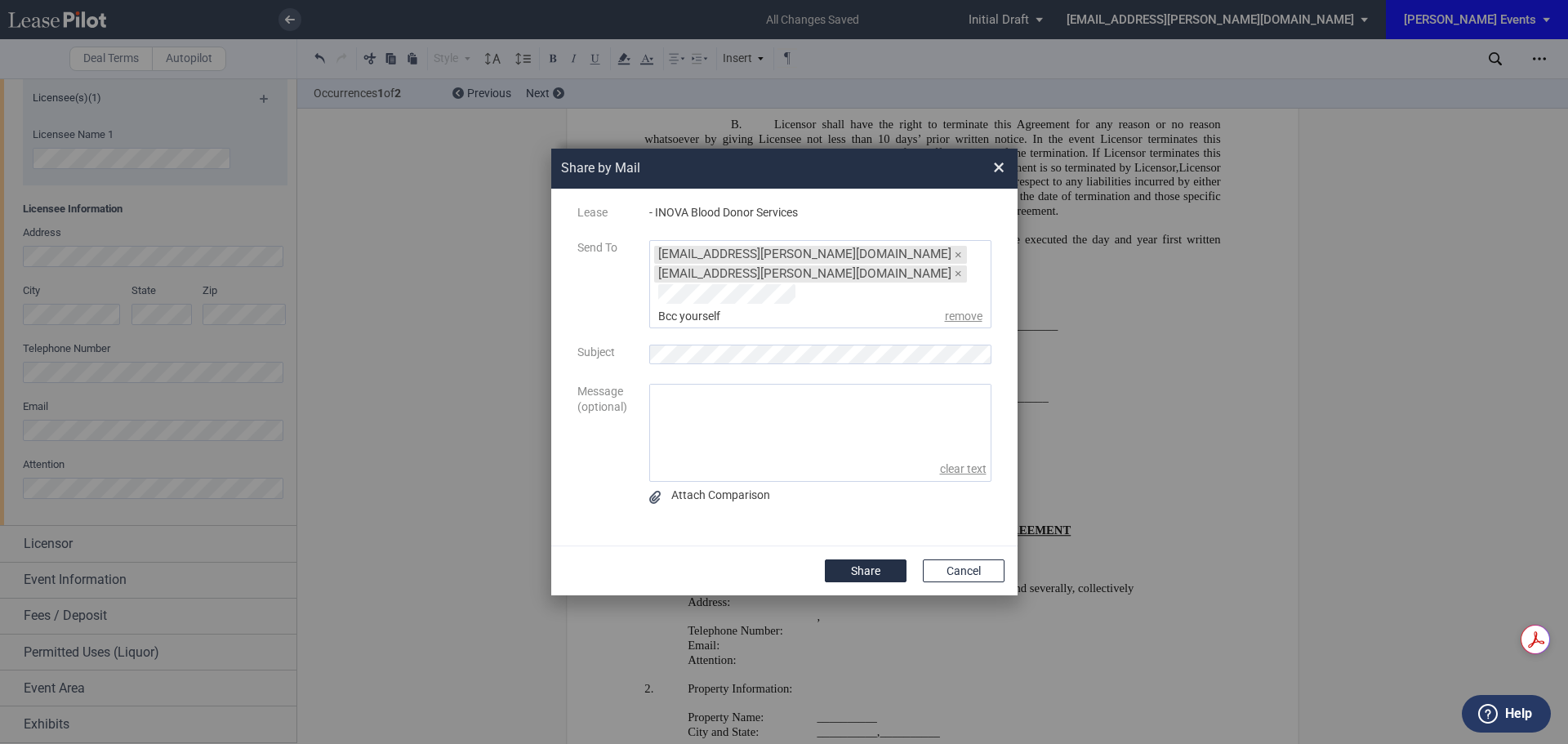 click on "msteeb@edens.com × MShattuck@edens.com ×
Bcc yourself
Bcc yourself
remove" 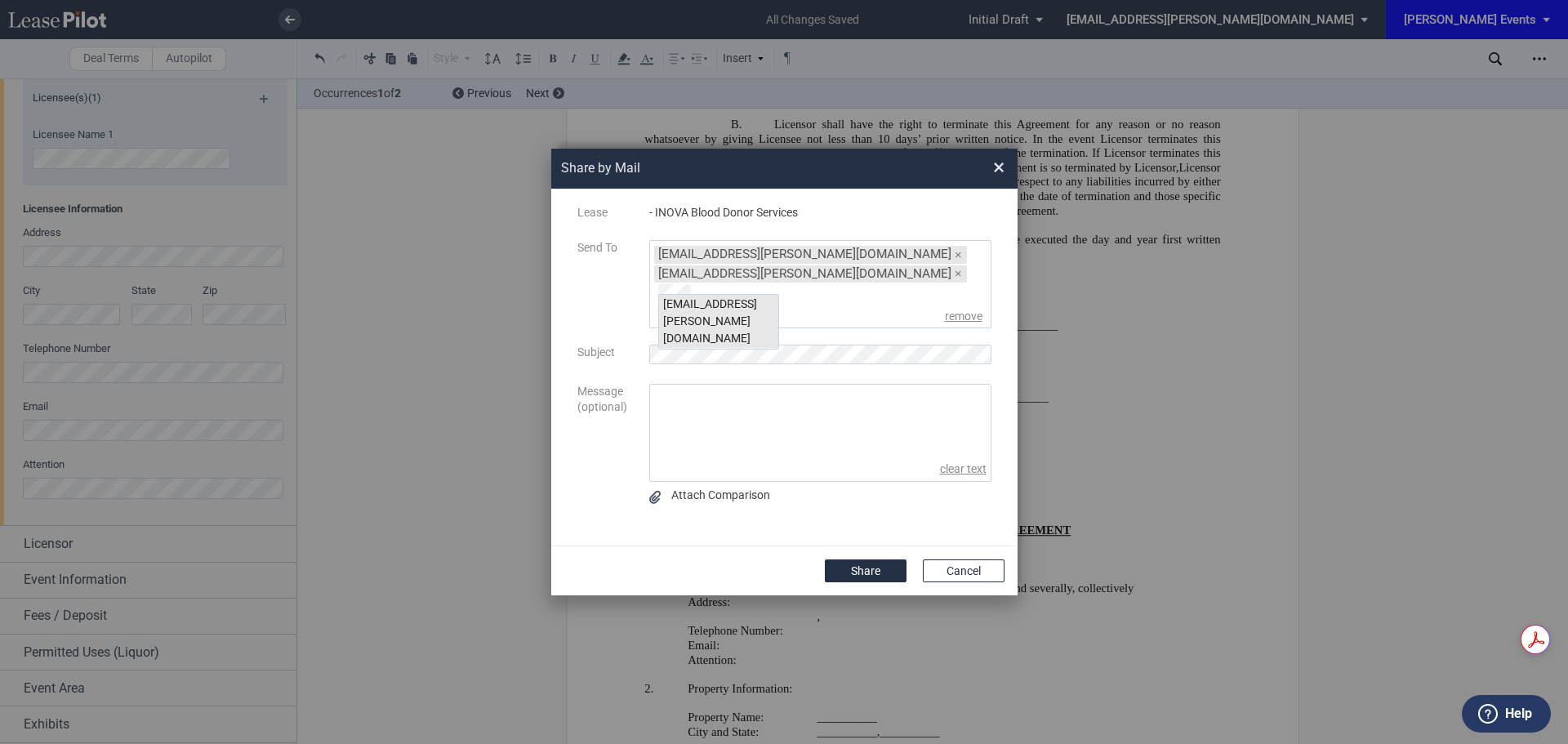 click on "kgilbride@edens.com" at bounding box center [719, 322] 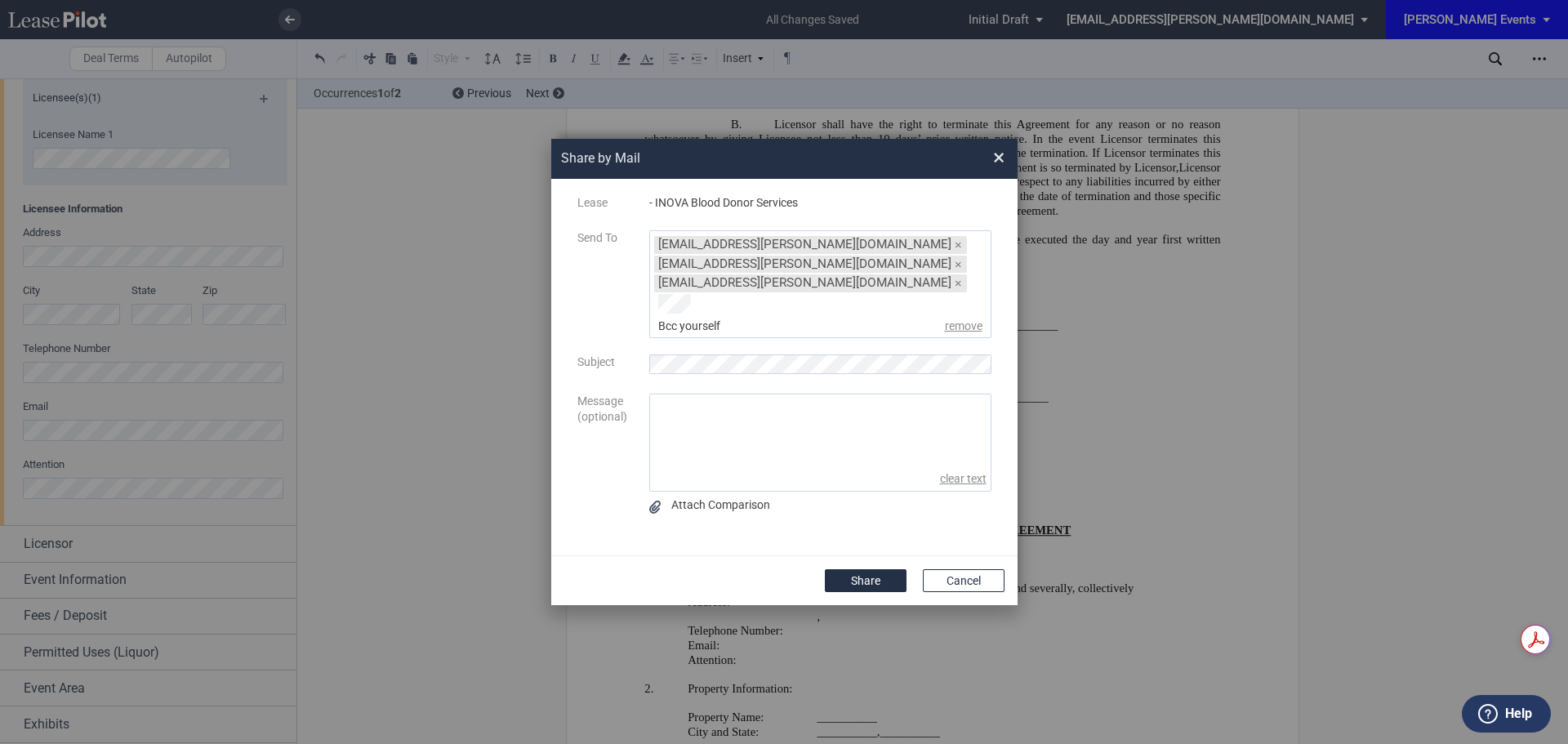 click 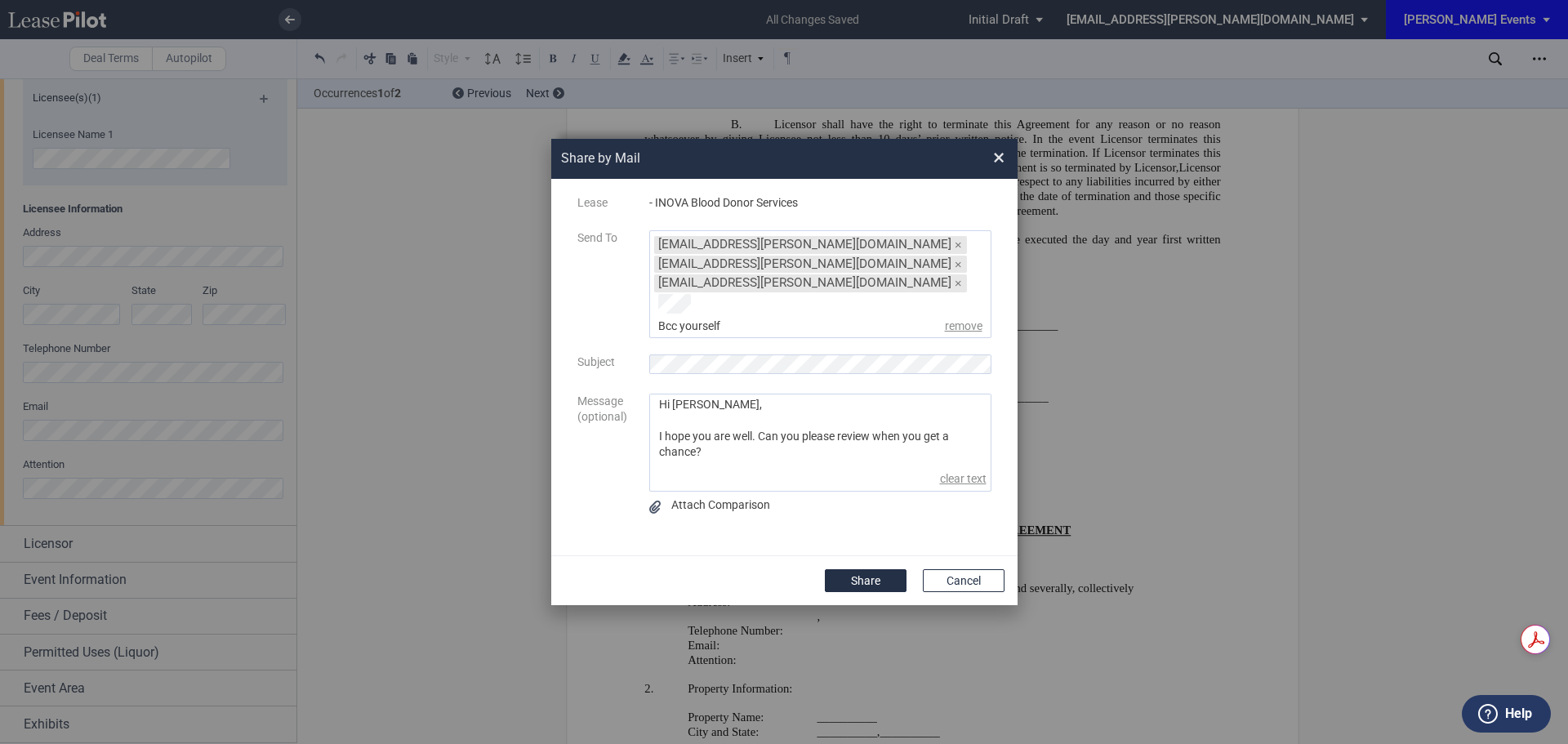 scroll, scrollTop: 25, scrollLeft: 0, axis: vertical 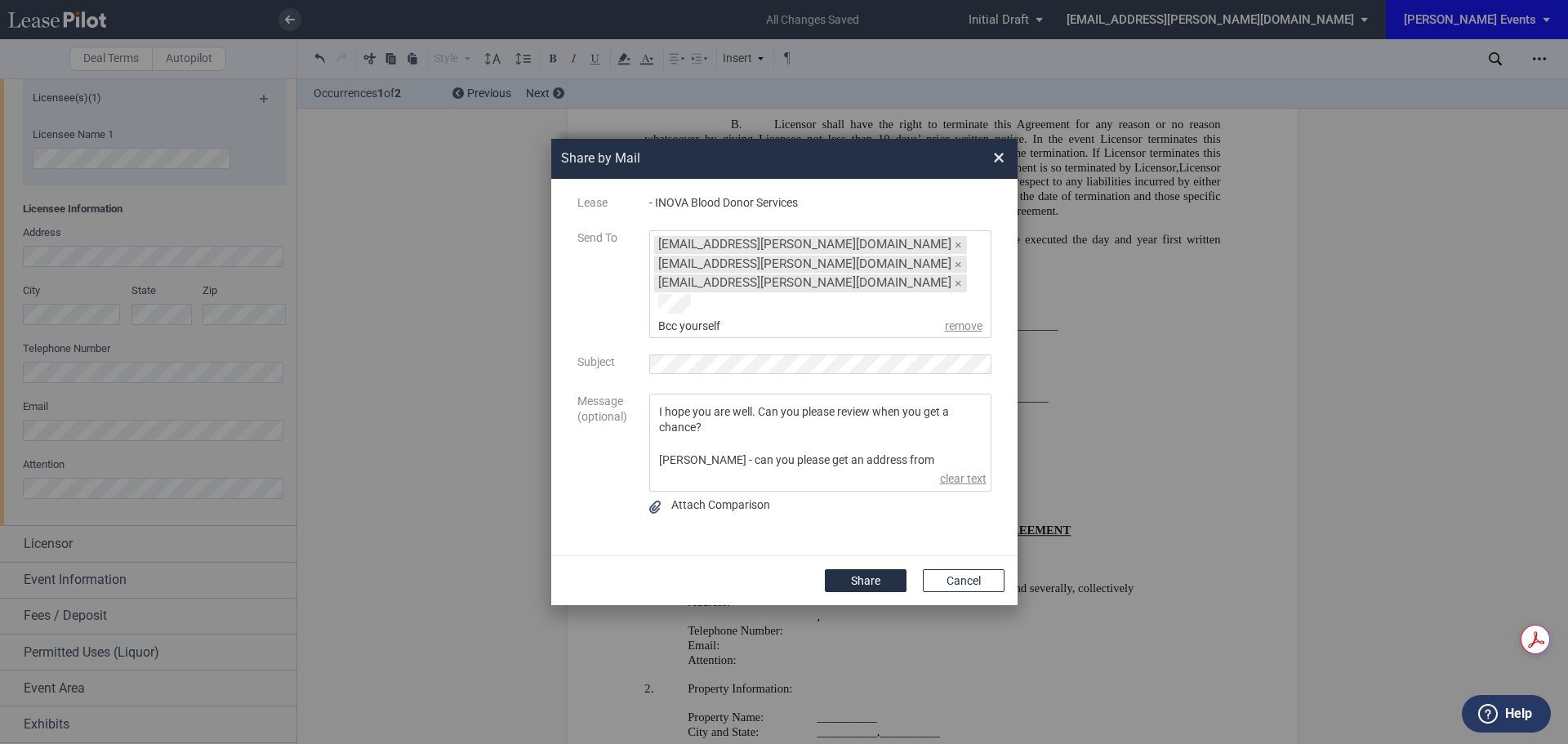 click on "Hi Malinda,
I hope you are well. Can you please review when you get a chance?
Megan - can you please get an address from Mike" 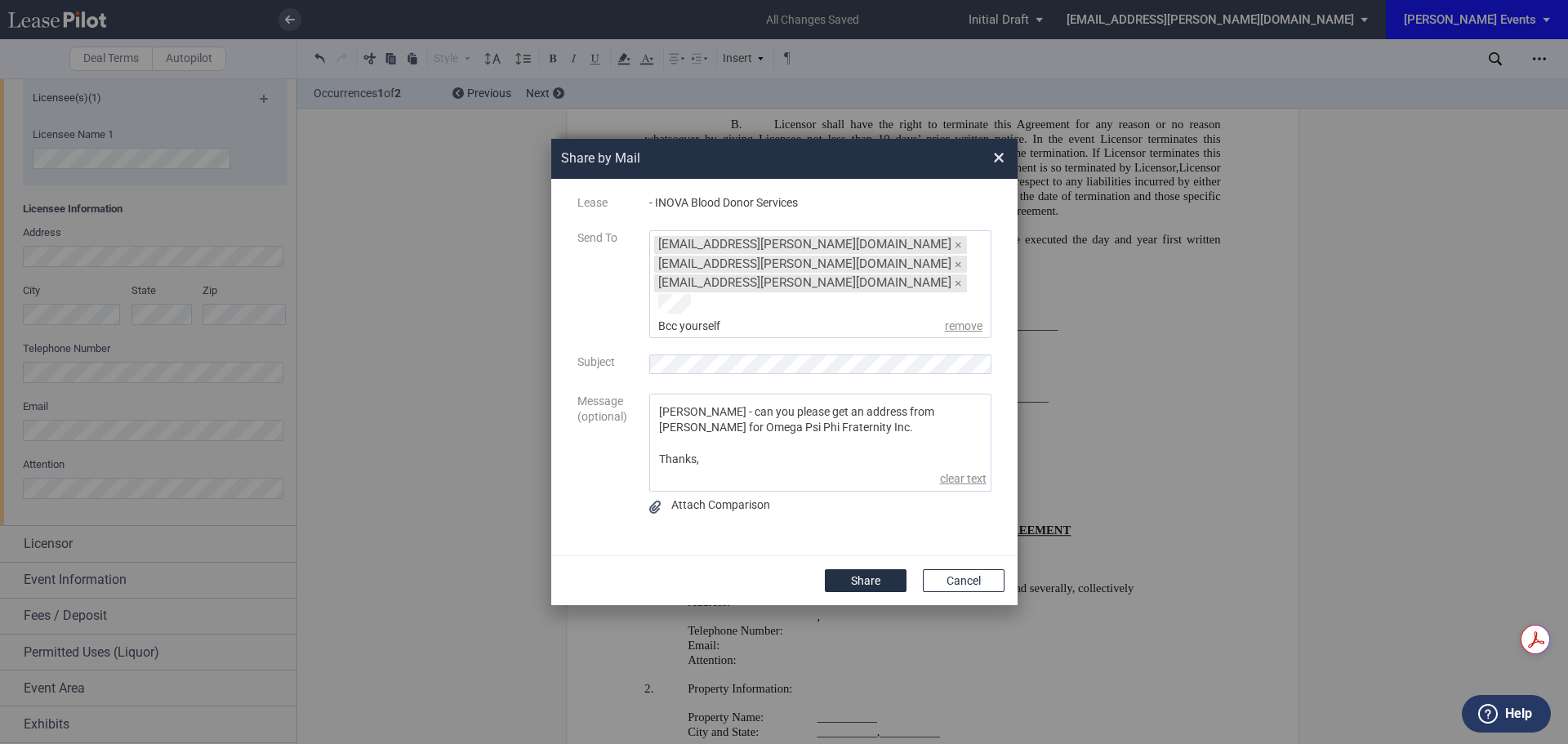 scroll, scrollTop: 89, scrollLeft: 0, axis: vertical 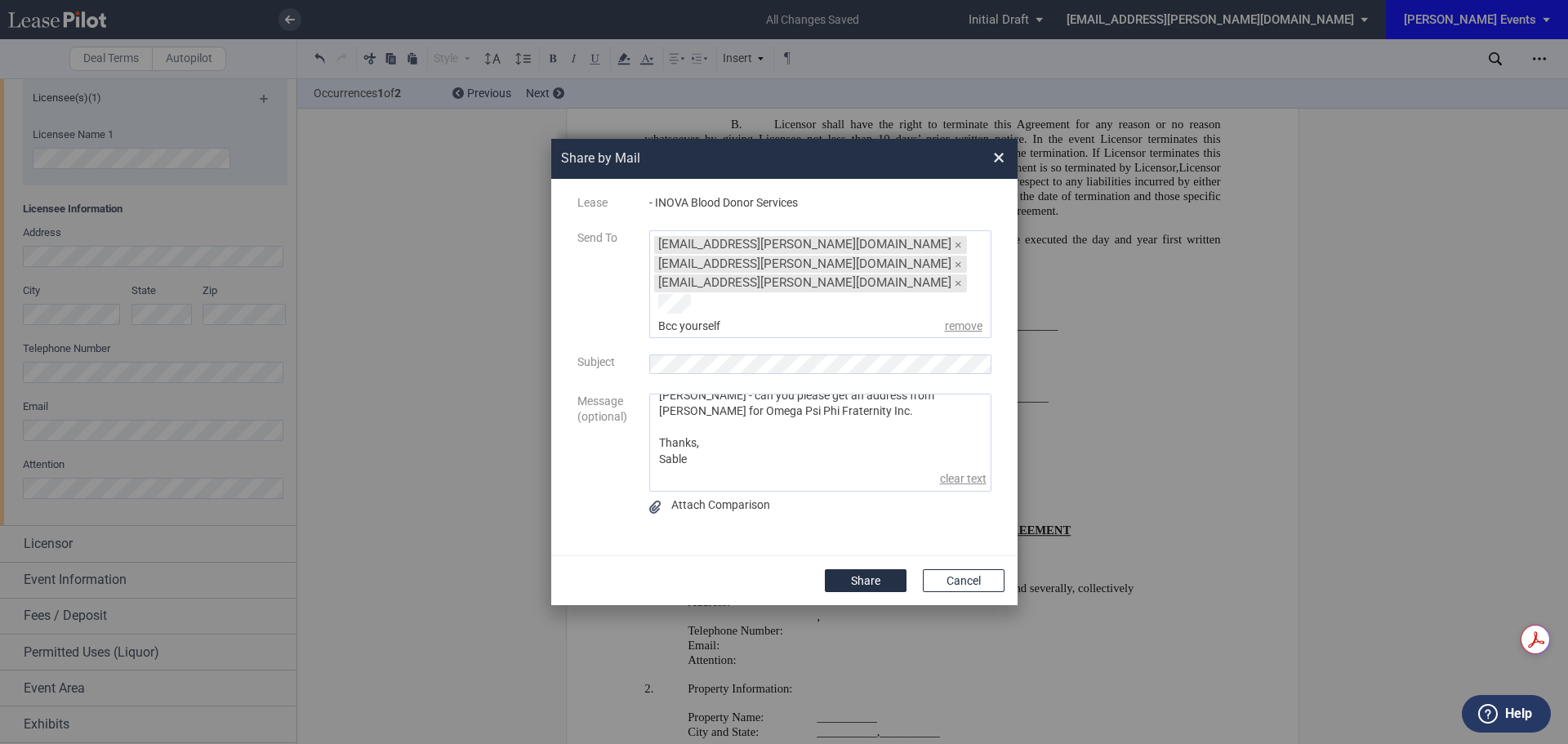 click on "Hi Malinda,
I hope you are well. Can you please review when you get a chance?
Megan - can you please get an address from Mike Welch for Omega Psi Phi Fraternity Inc.
Thanks,
Sable" 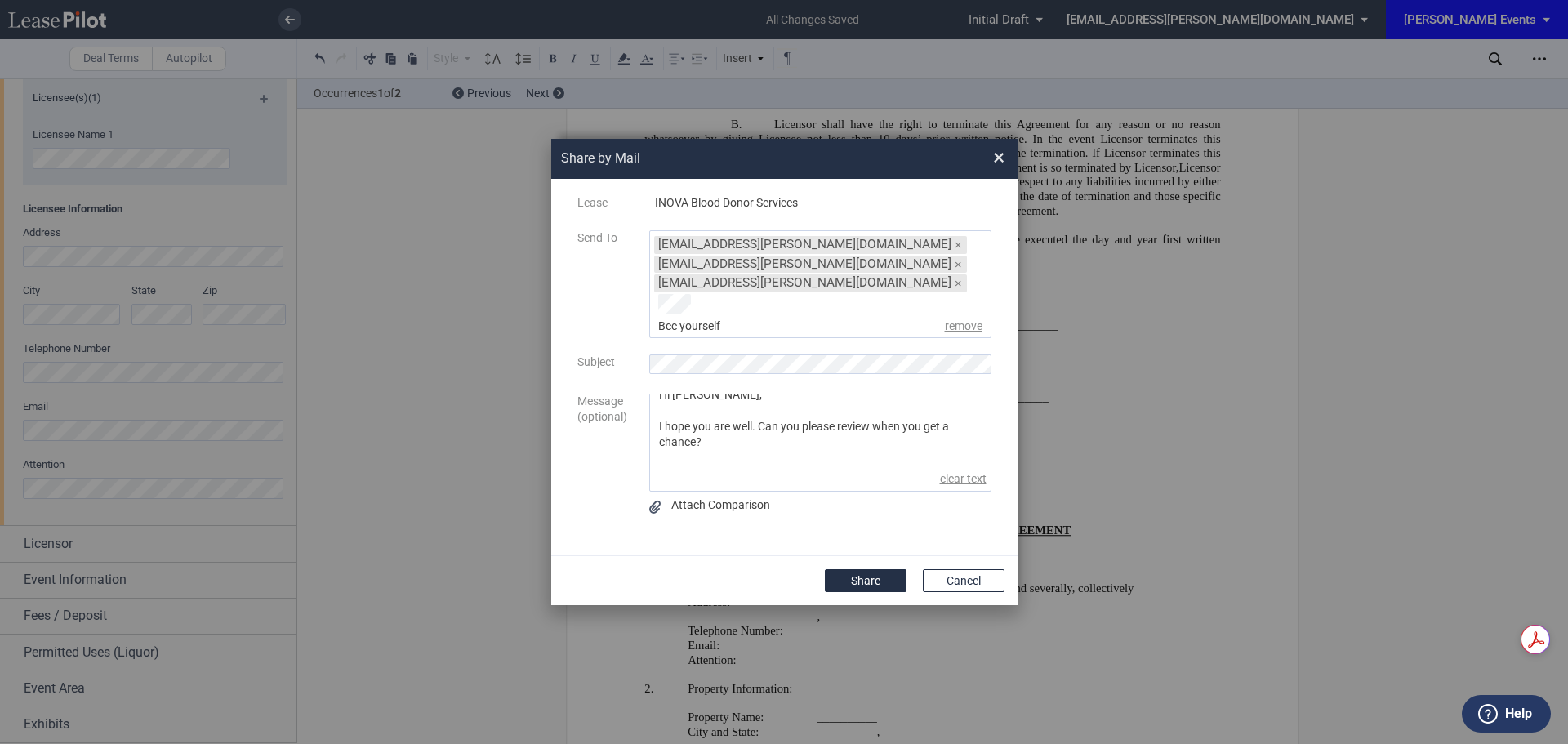 scroll, scrollTop: 0, scrollLeft: 0, axis: both 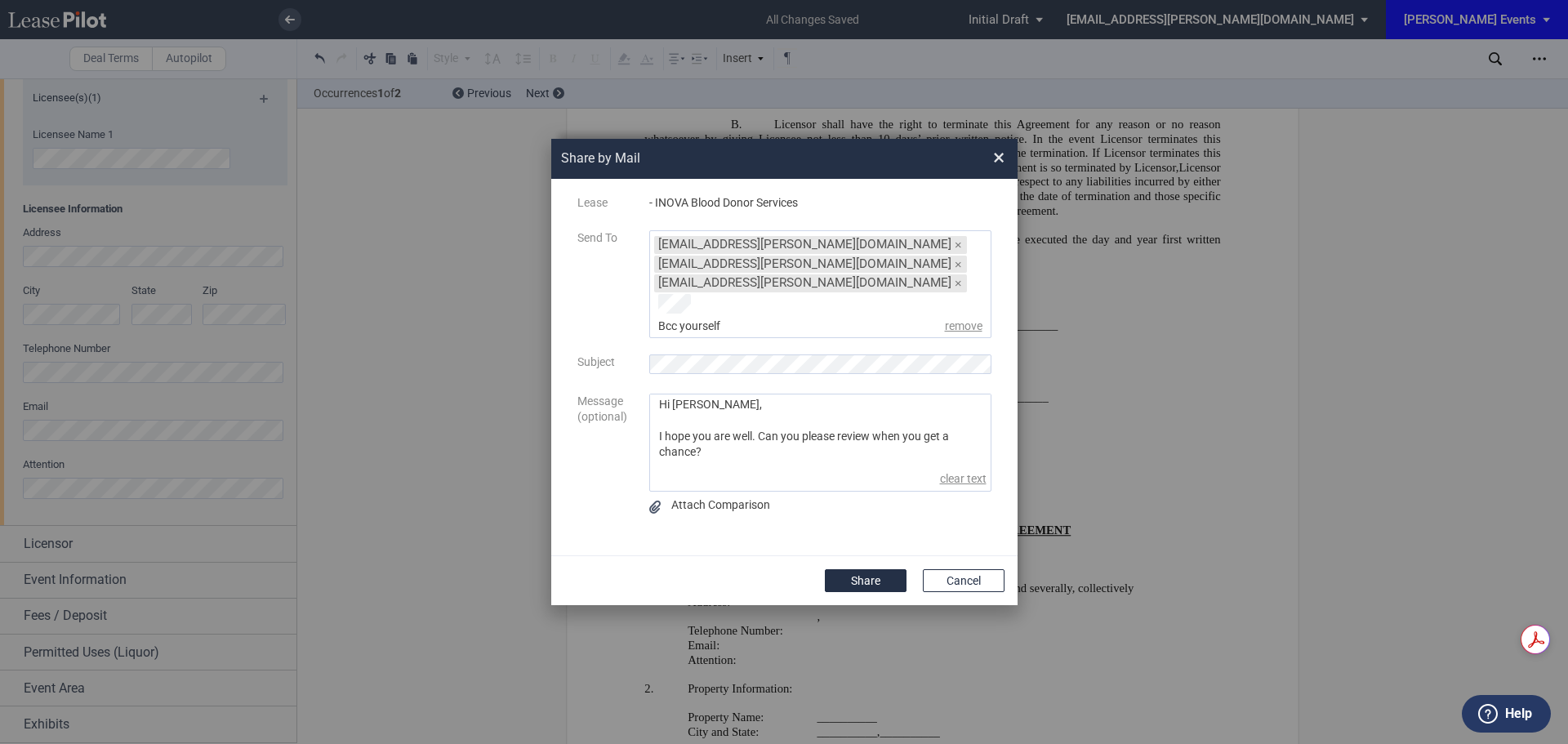 drag, startPoint x: 696, startPoint y: 442, endPoint x: 641, endPoint y: 321, distance: 132.91351 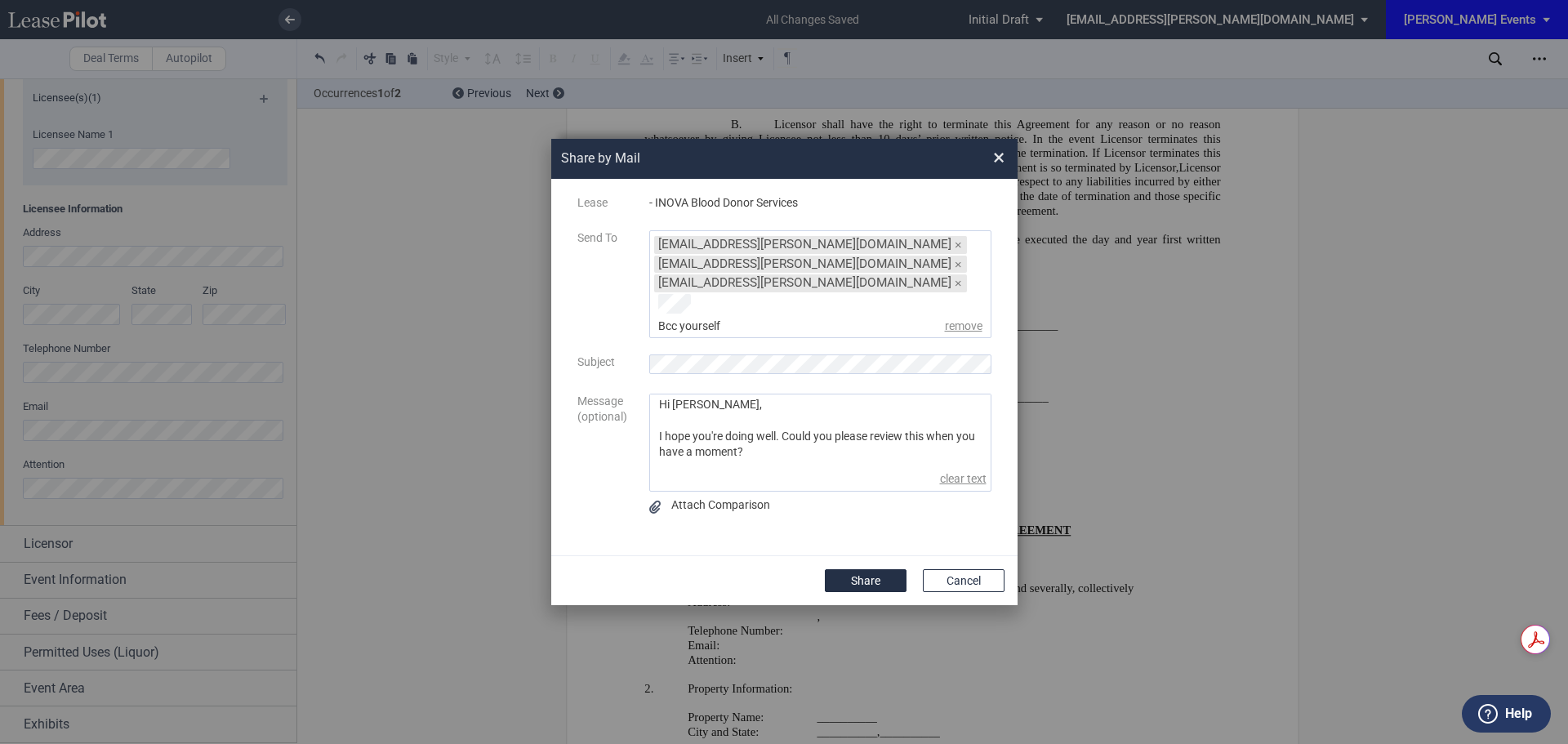 scroll, scrollTop: 89, scrollLeft: 0, axis: vertical 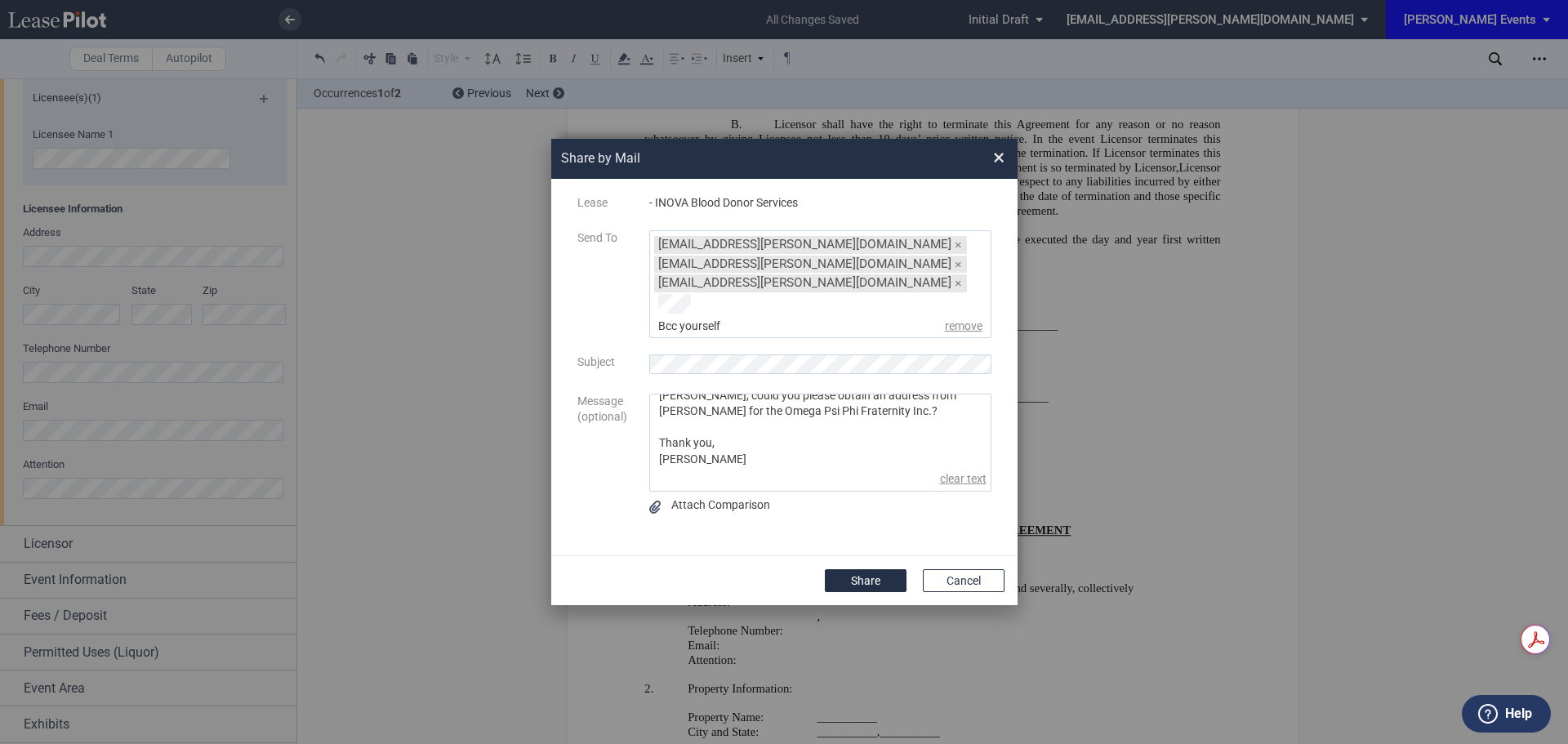 type on "Hi Malinda,
I hope you're doing well. Could you please review this when you have a moment?
Megan, could you please obtain an address from Mike Welch for the Omega Psi Phi Fraternity Inc.?
Thank you,
Sable" 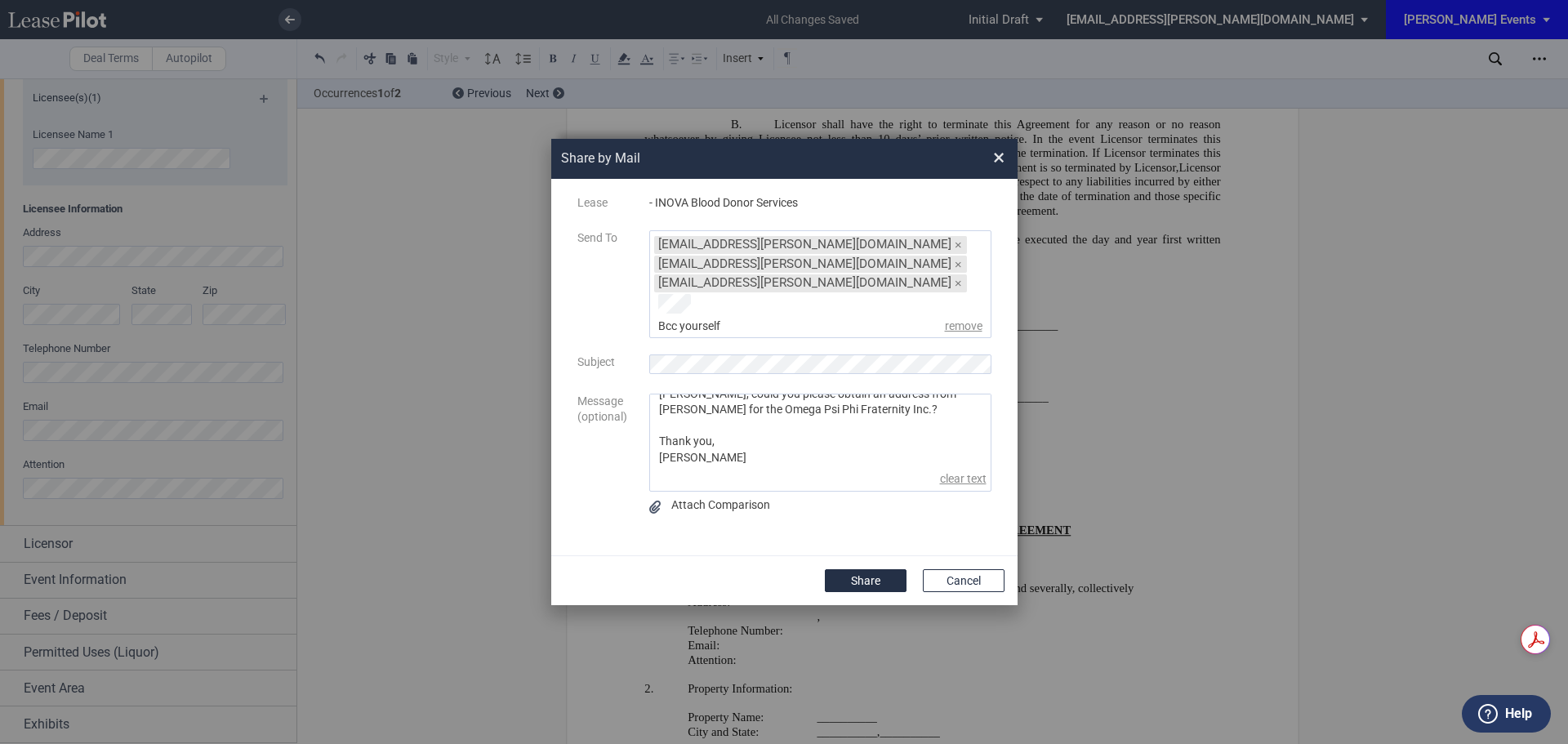 scroll, scrollTop: 92, scrollLeft: 0, axis: vertical 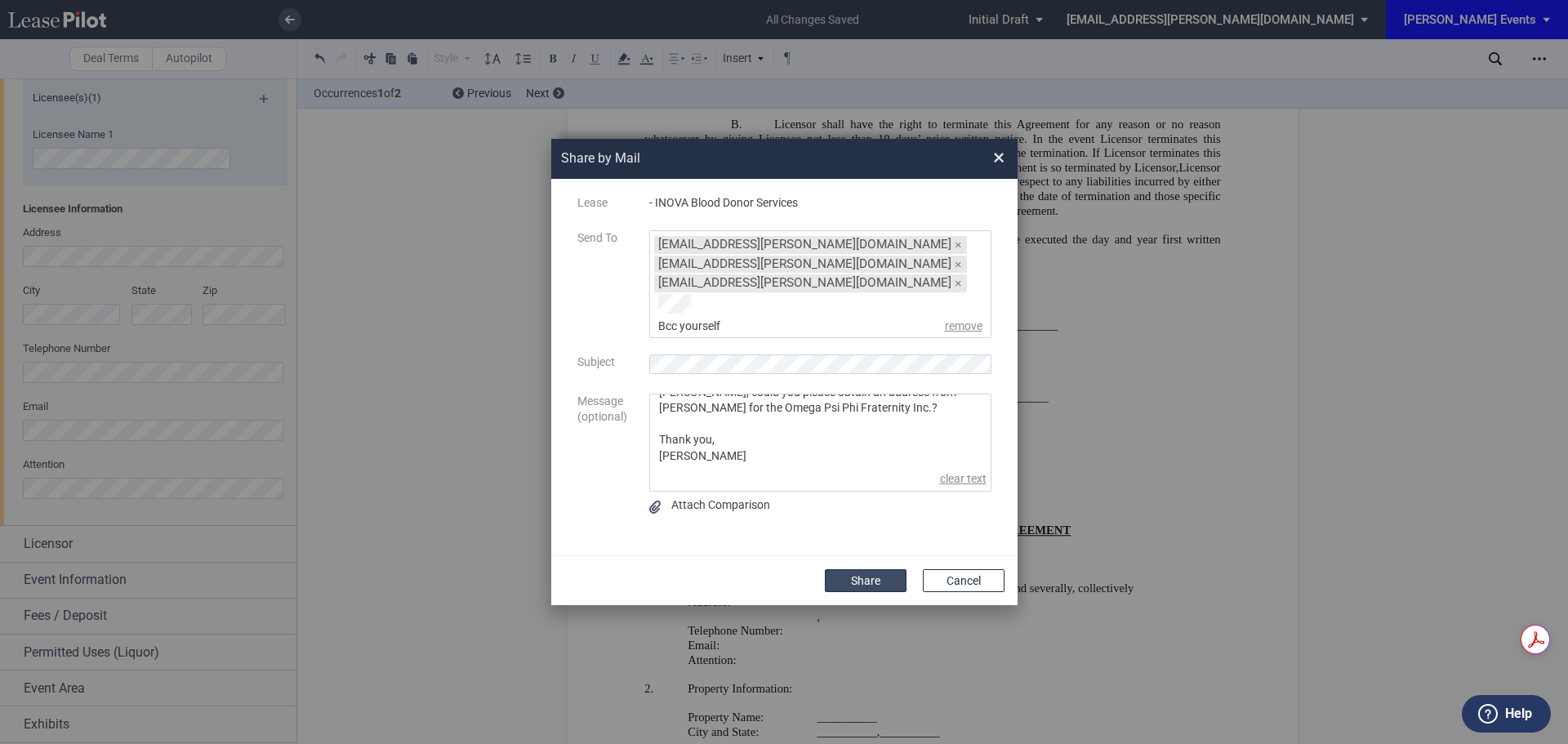 click on "Share" 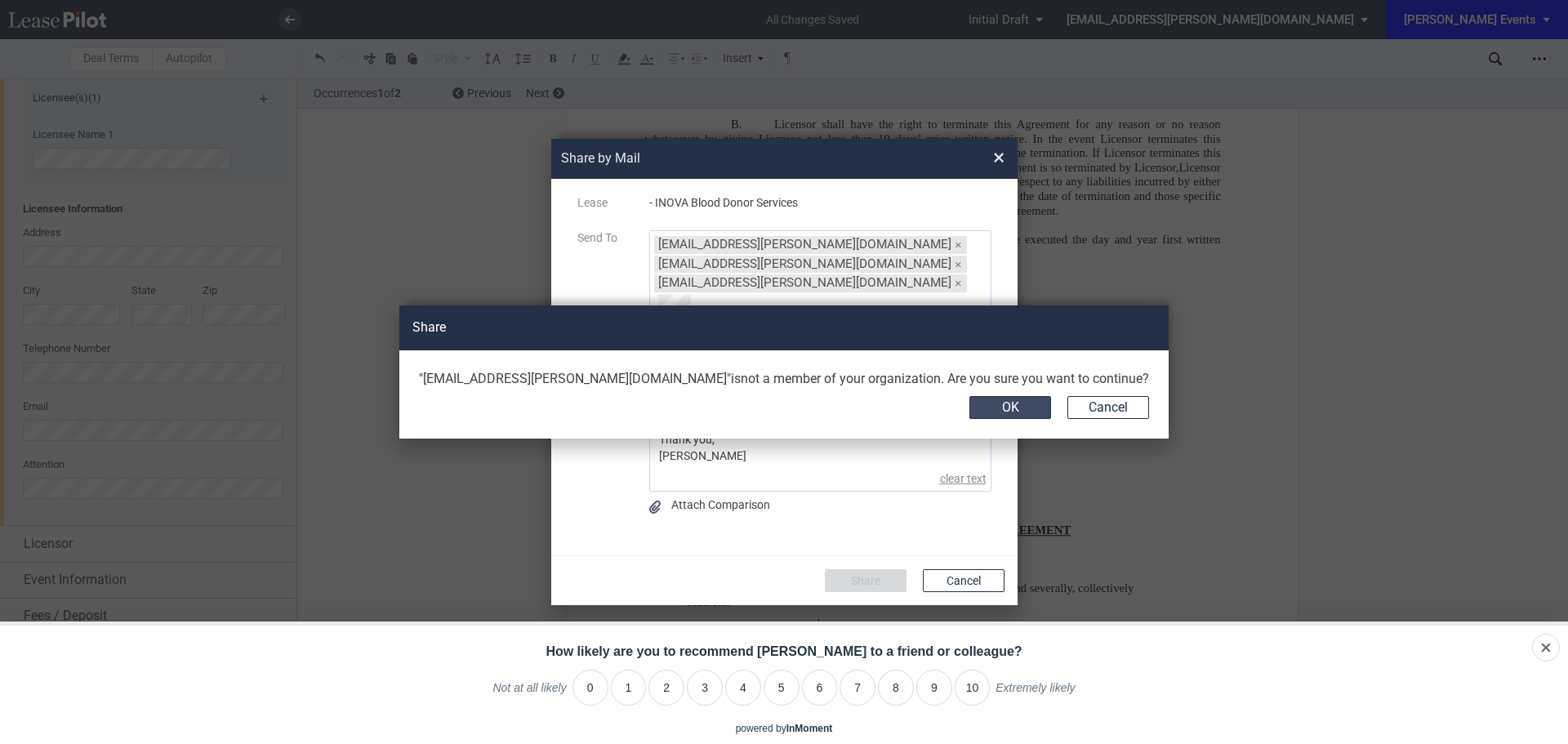 click on "OK" at bounding box center (1010, 408) 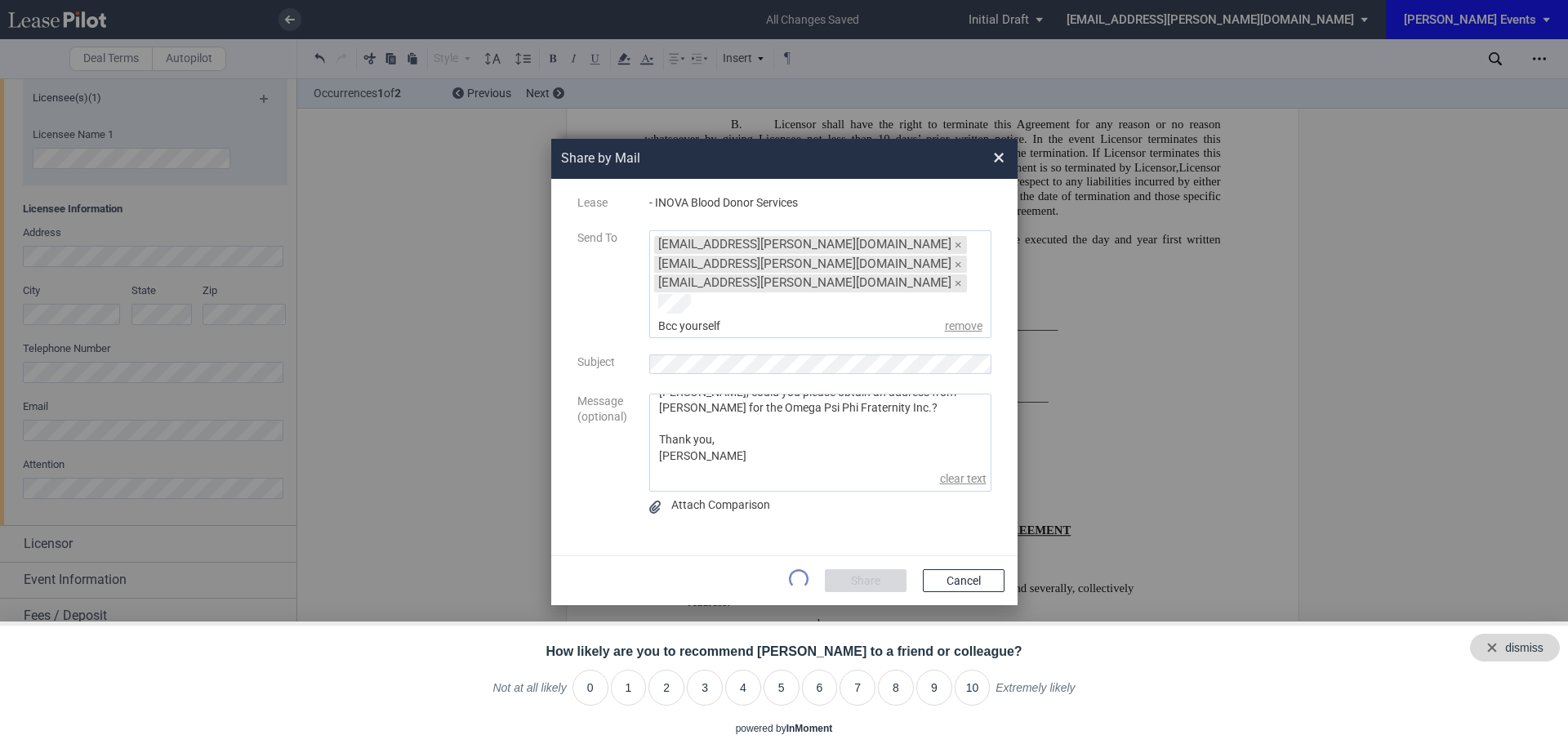click on "dismiss" at bounding box center [1515, 648] 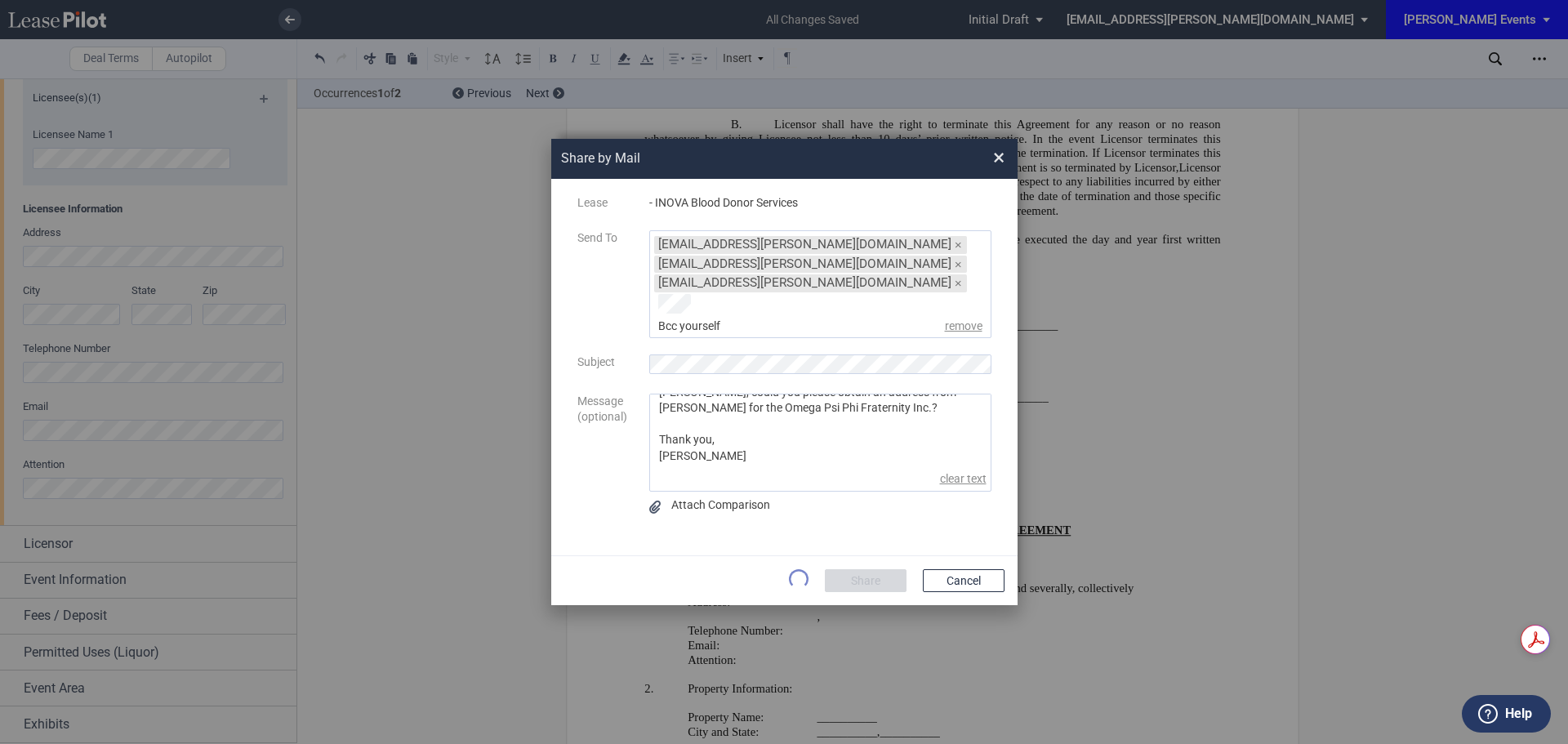 click at bounding box center [784, 372] 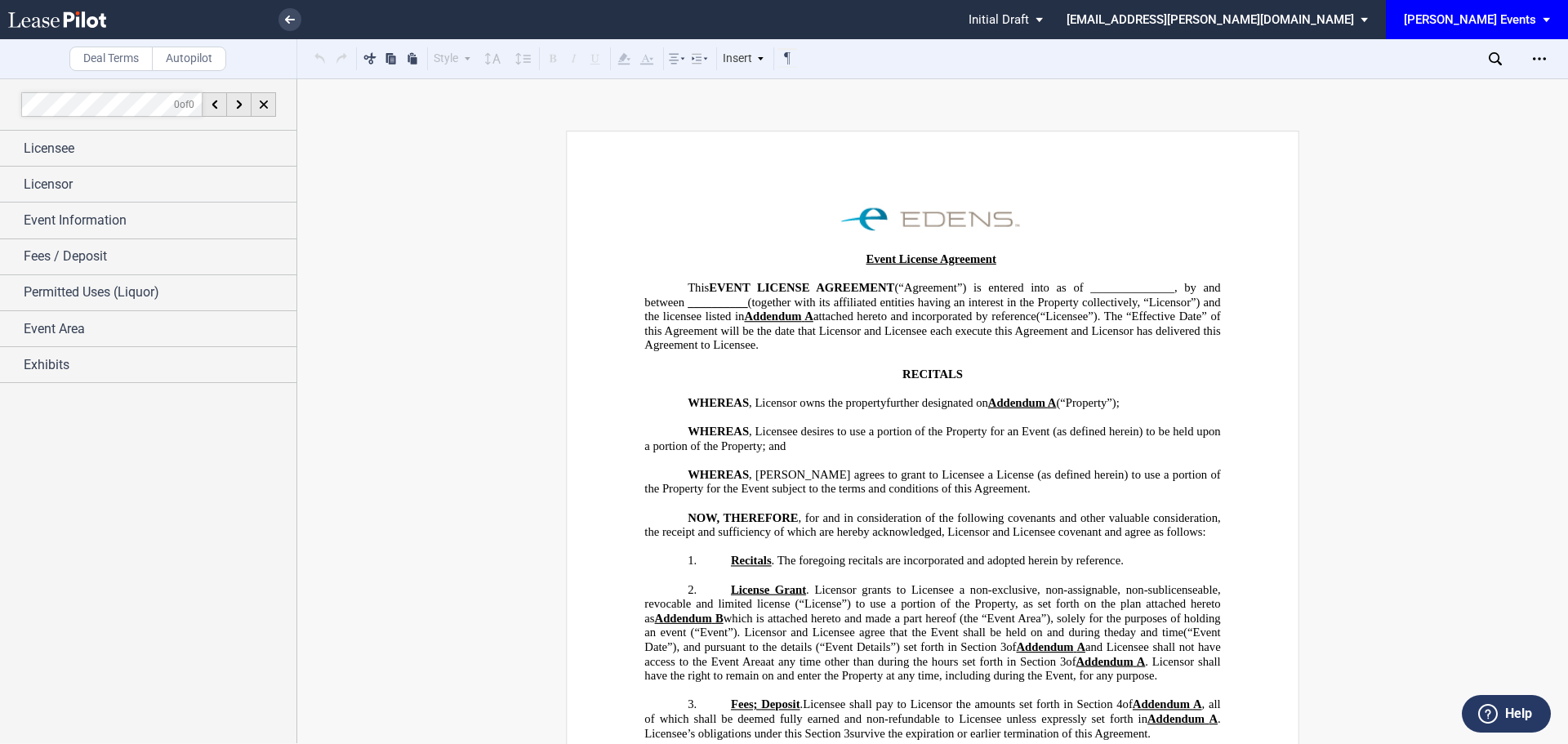 scroll, scrollTop: 0, scrollLeft: 0, axis: both 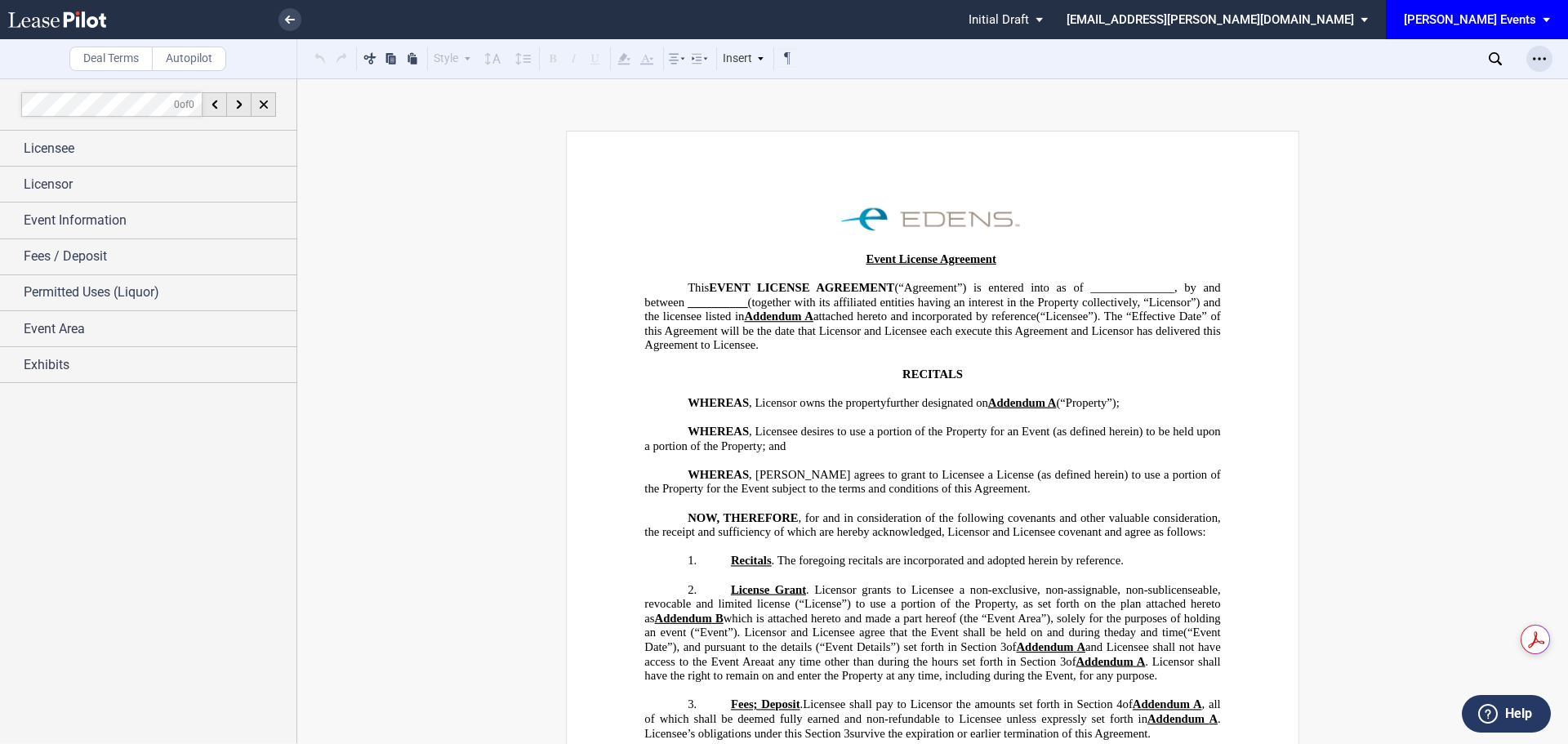 click 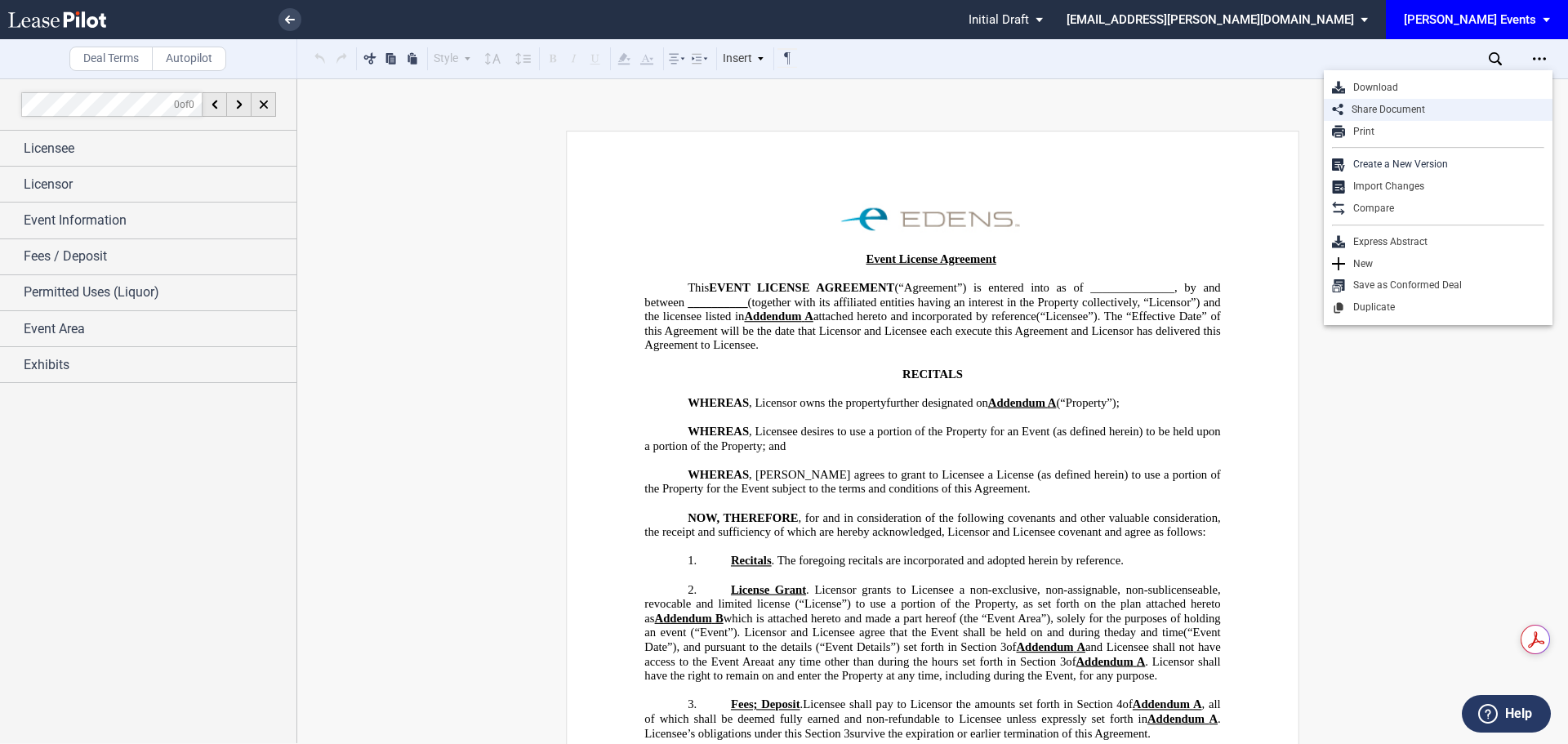 click on "Share Document" at bounding box center [1438, 109] 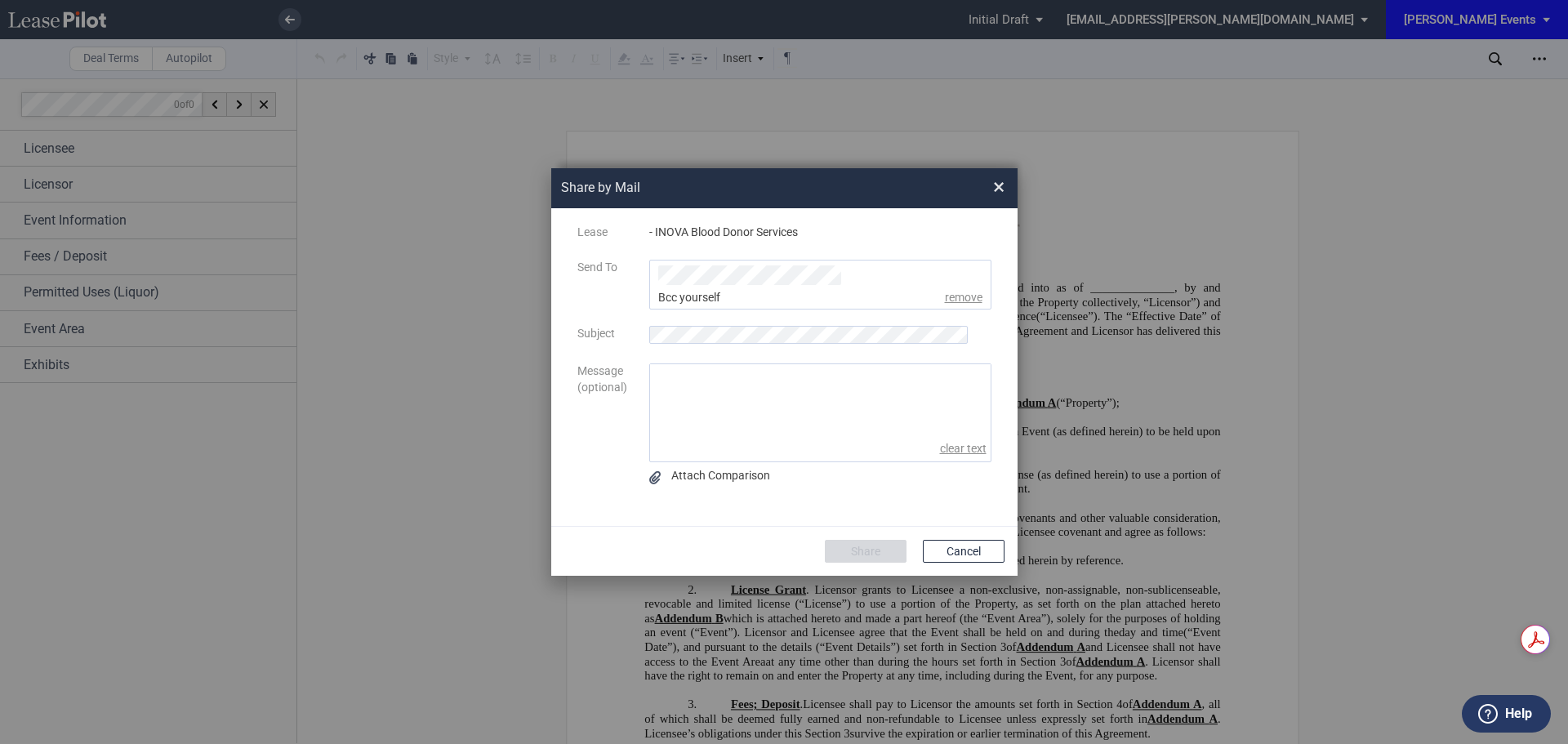 click on "Share by Mail
×
Lease
- INOVA Blood Donor Services
Send To
Bcc yourself
Bcc yourself
remove
Template
Subject
Message (optional)
clear text
Attach Comparison
Share
Cancel" at bounding box center (784, 372) 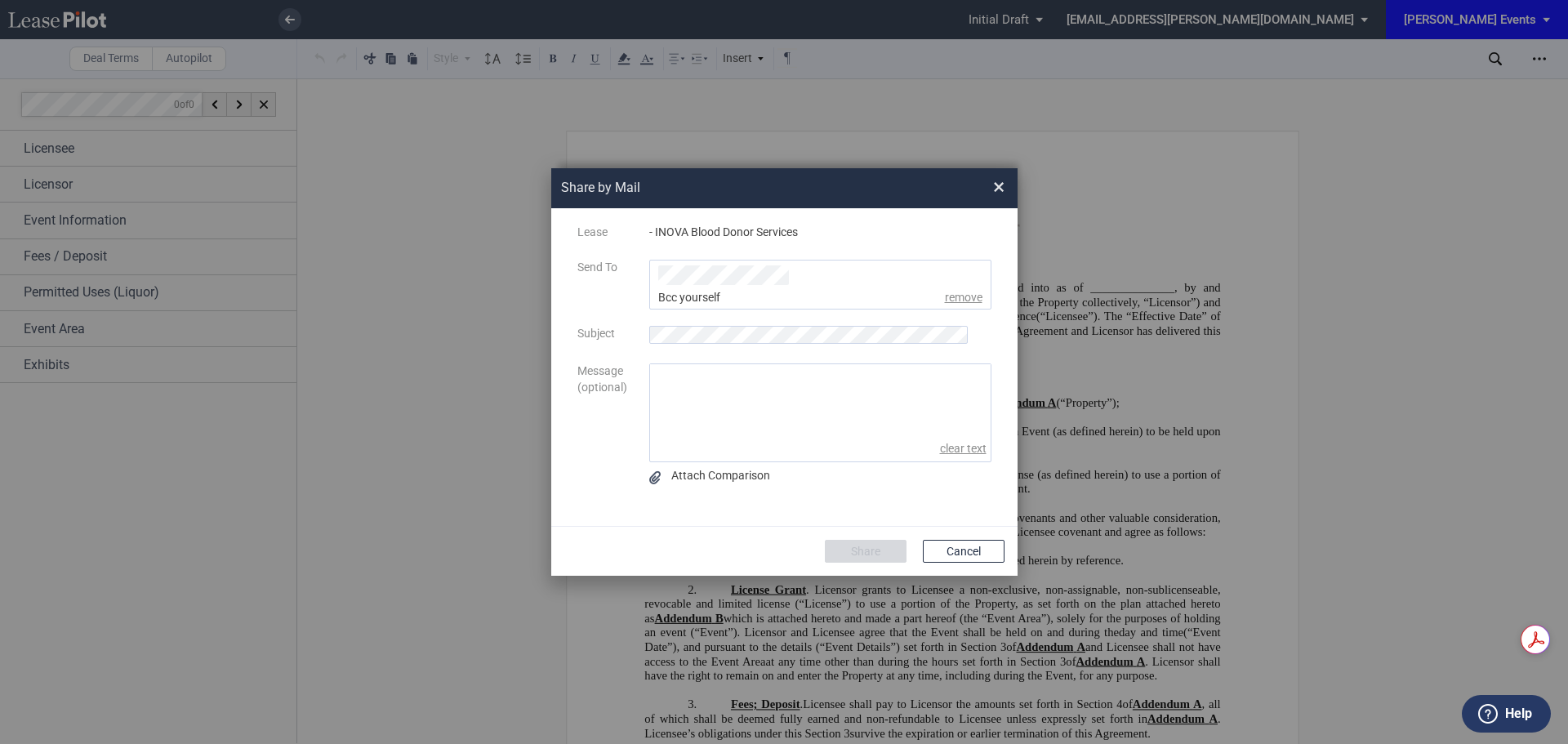 scroll, scrollTop: 0, scrollLeft: 0, axis: both 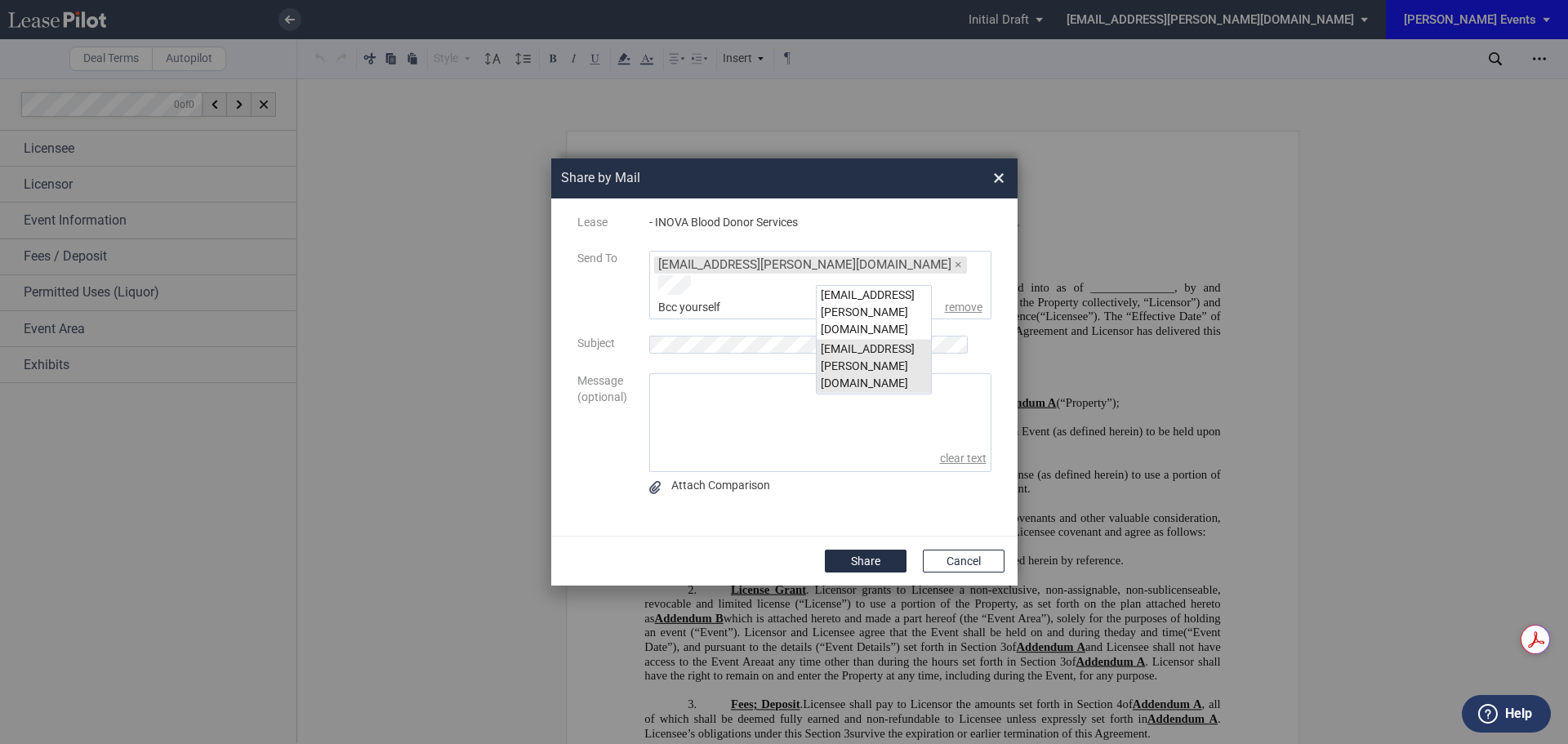 click on "msteeb@edens.com" at bounding box center [874, 367] 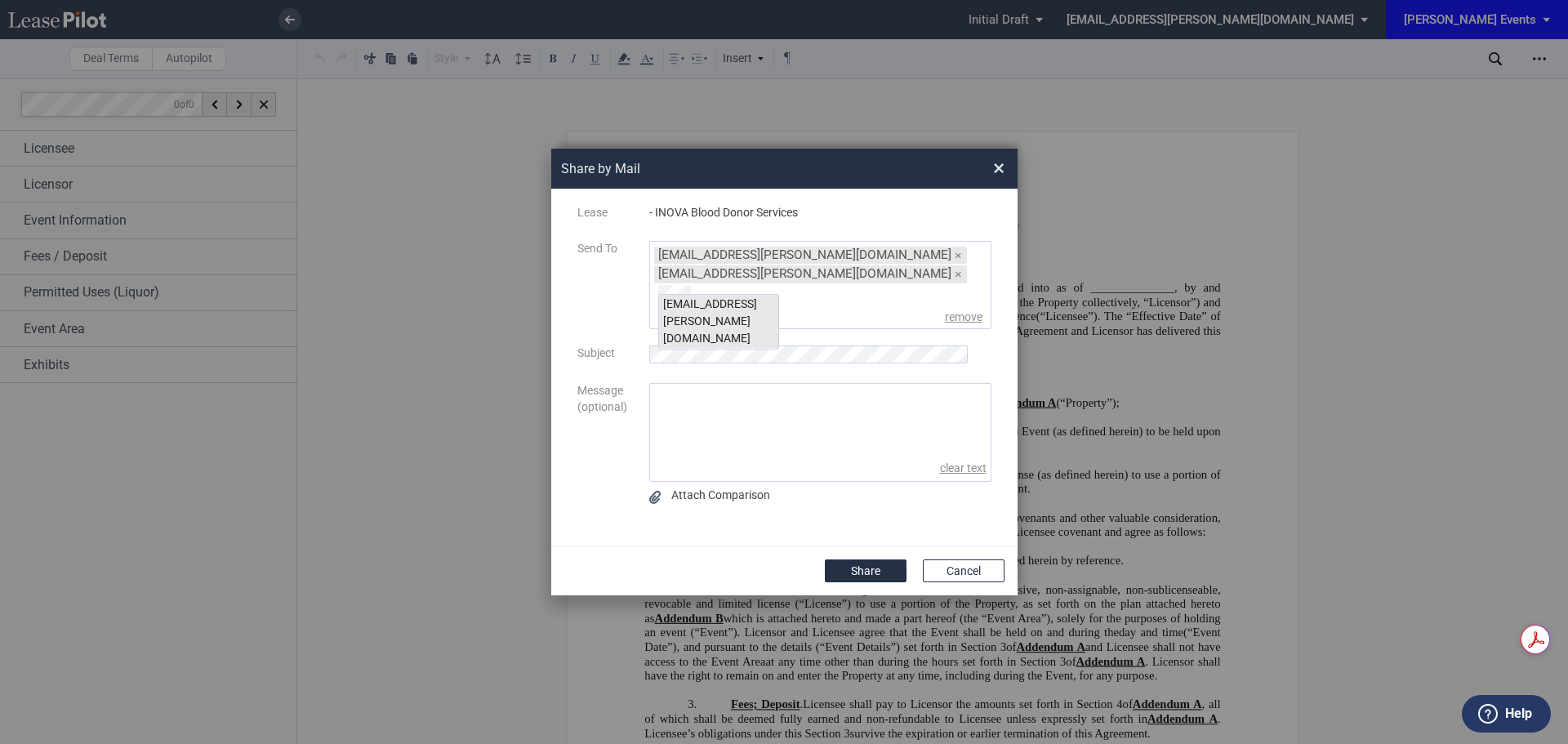 click on "kgilbride@edens.com" at bounding box center (719, 322) 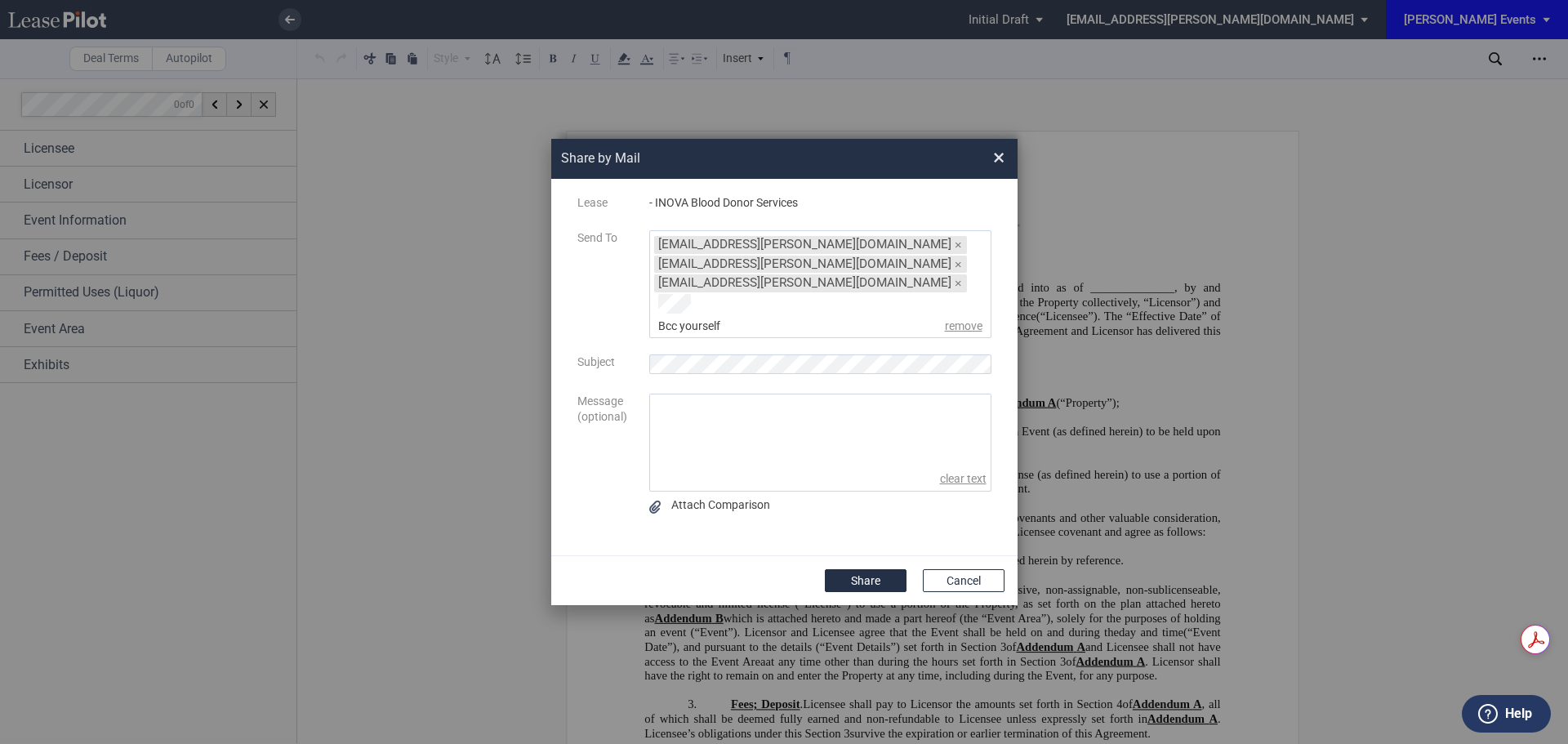 click 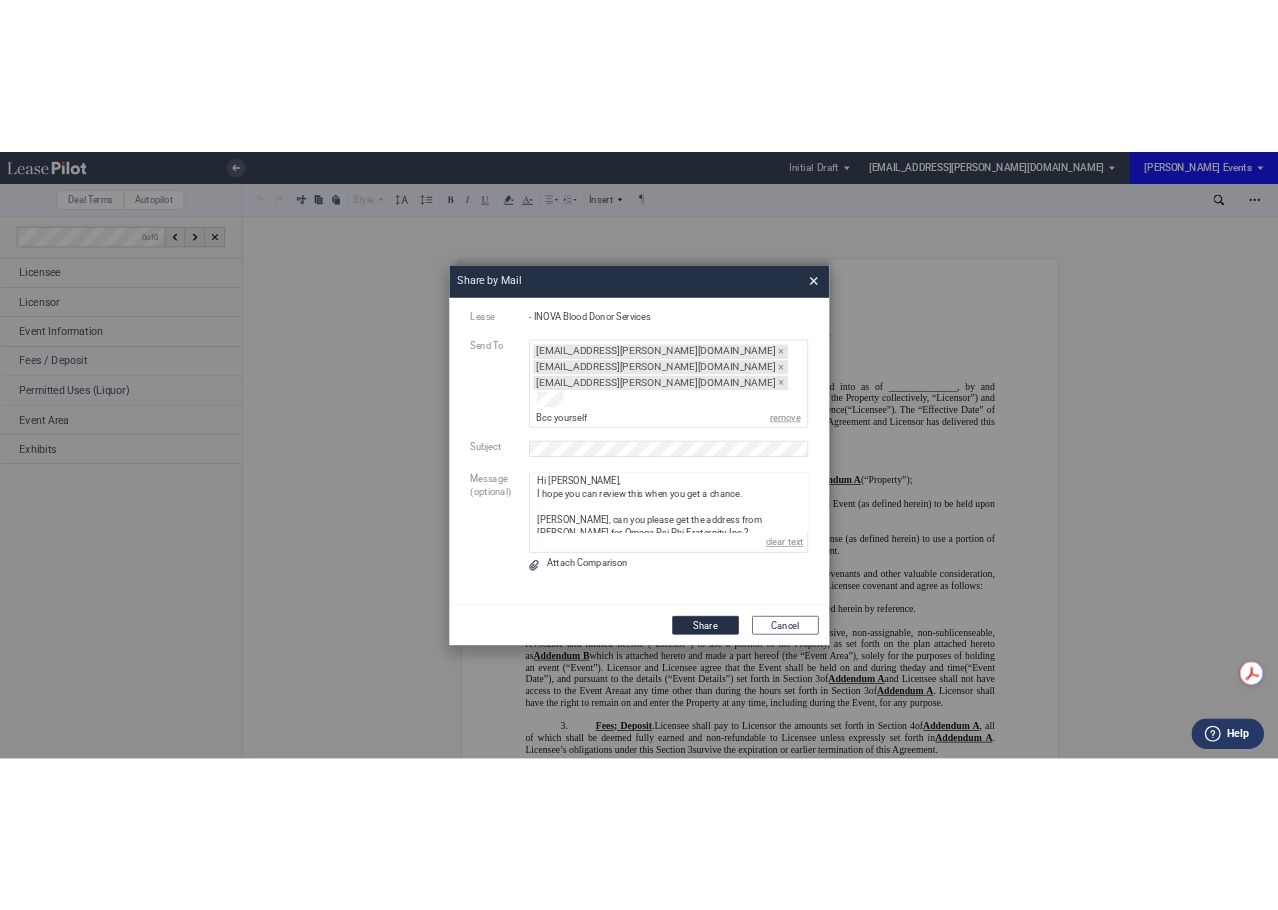scroll, scrollTop: 70, scrollLeft: 0, axis: vertical 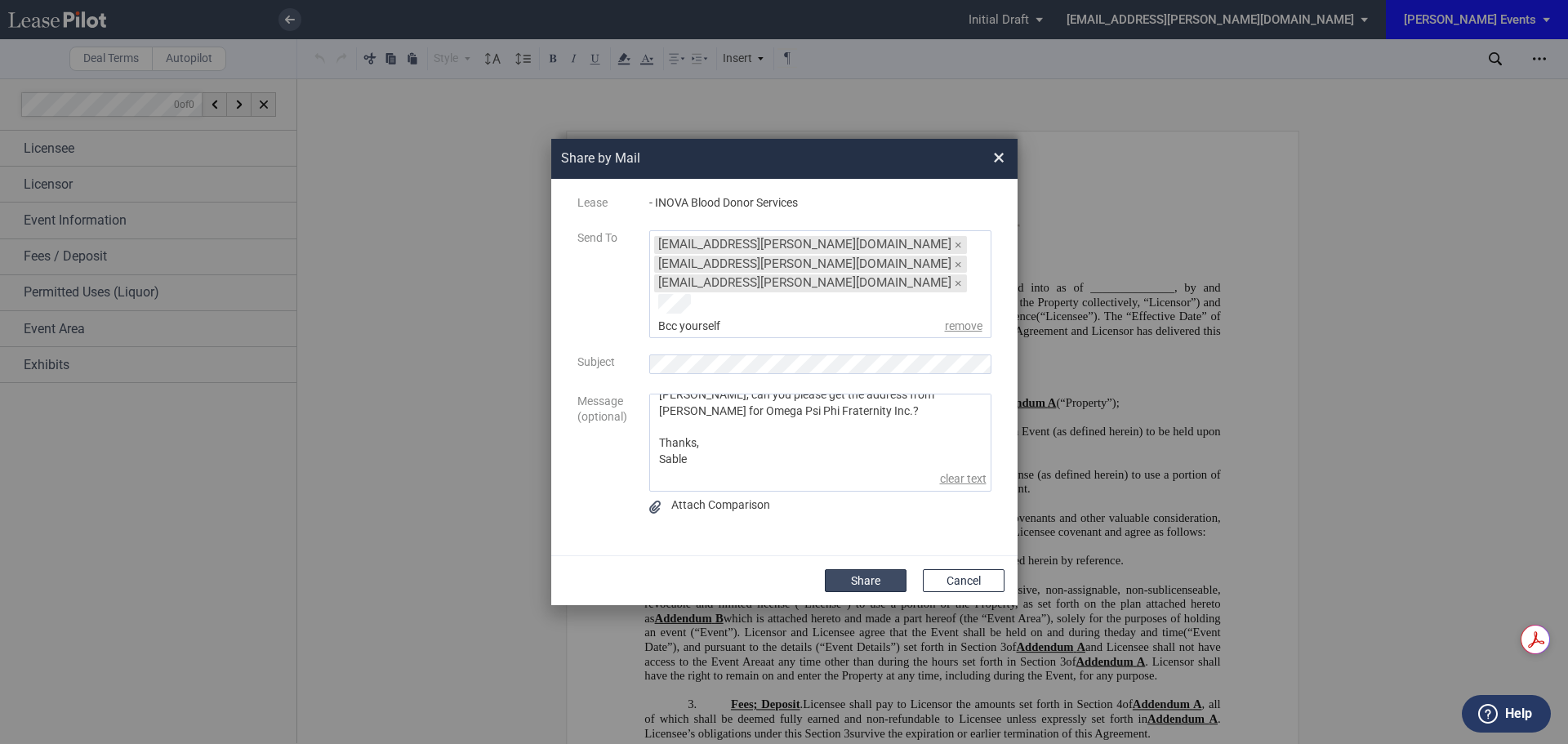 type on "Hi Malinda,
I hope you can review this when you get a chance.
Megan, can you please get the address from Mike Welch for Omega Psi Phi Fraternity Inc.?
Thanks,
Sable" 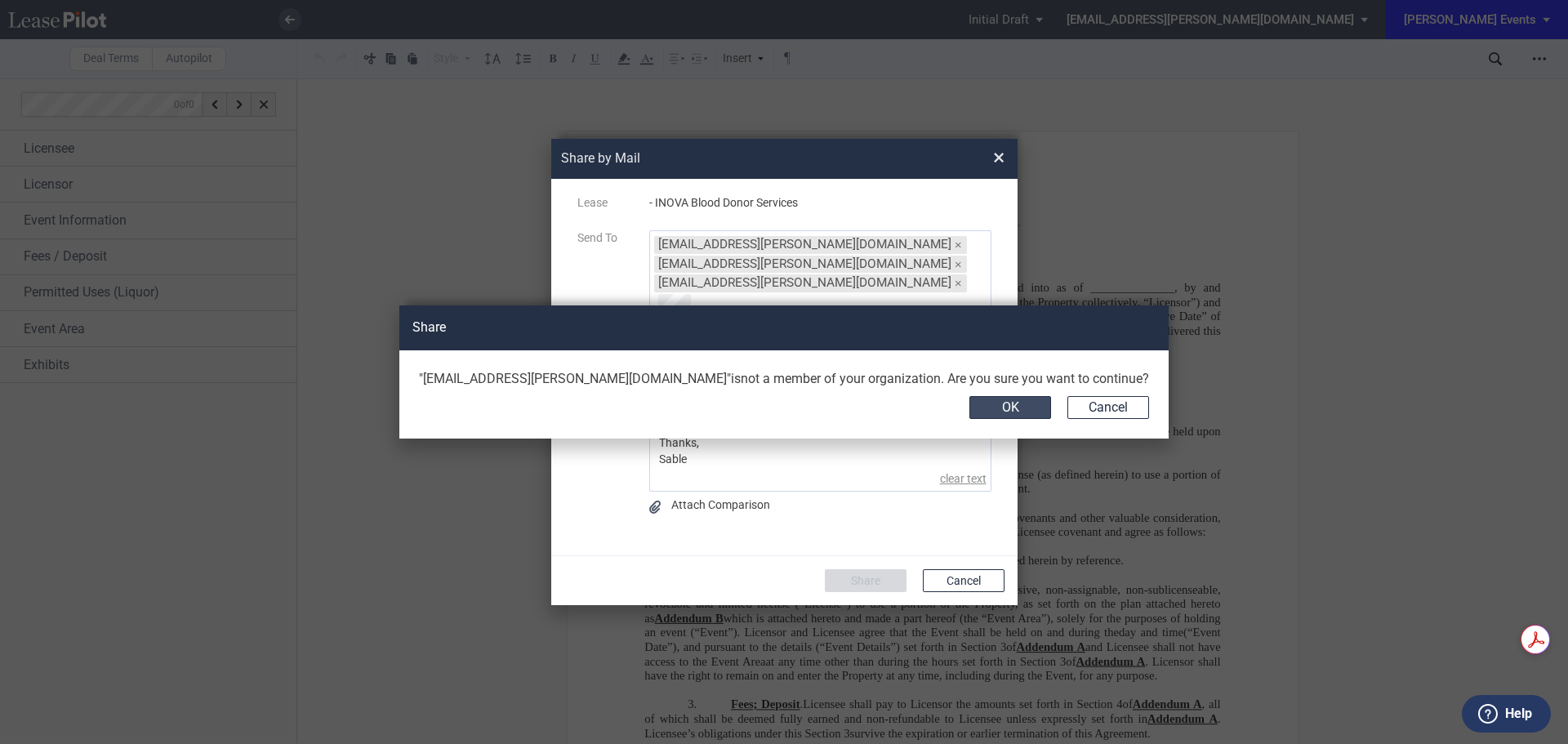 click on "OK" at bounding box center [1010, 408] 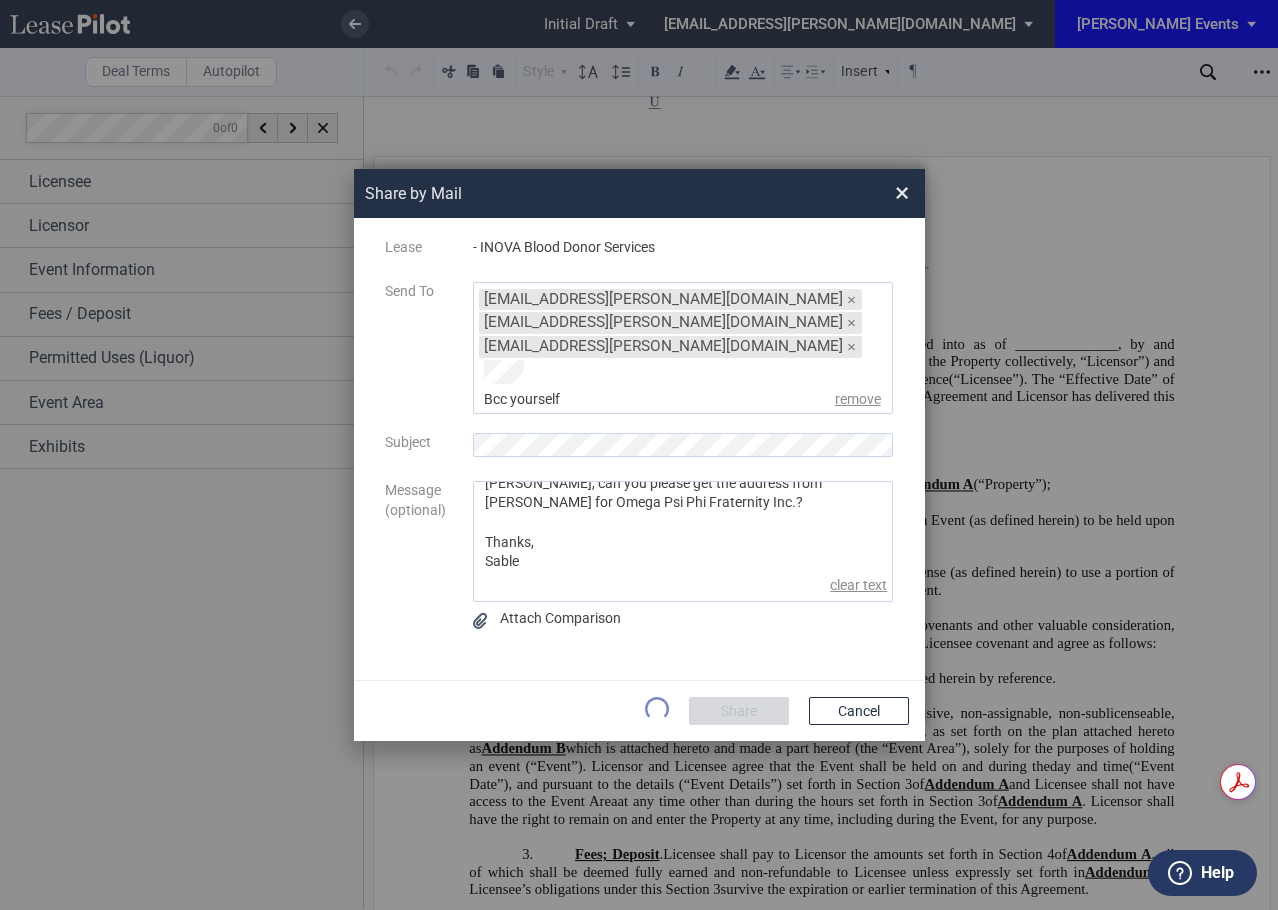 click at bounding box center [639, 454] 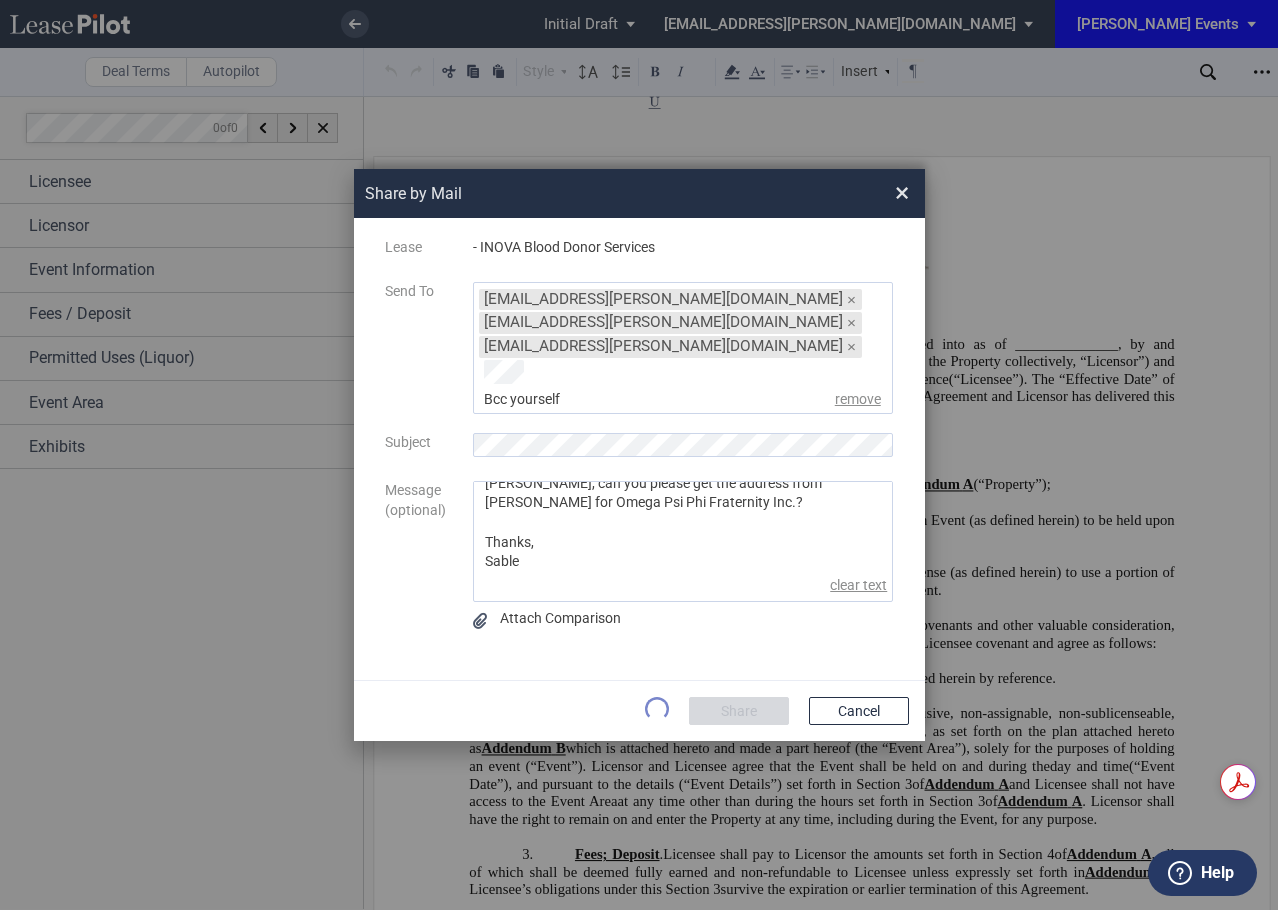 click at bounding box center [639, 454] 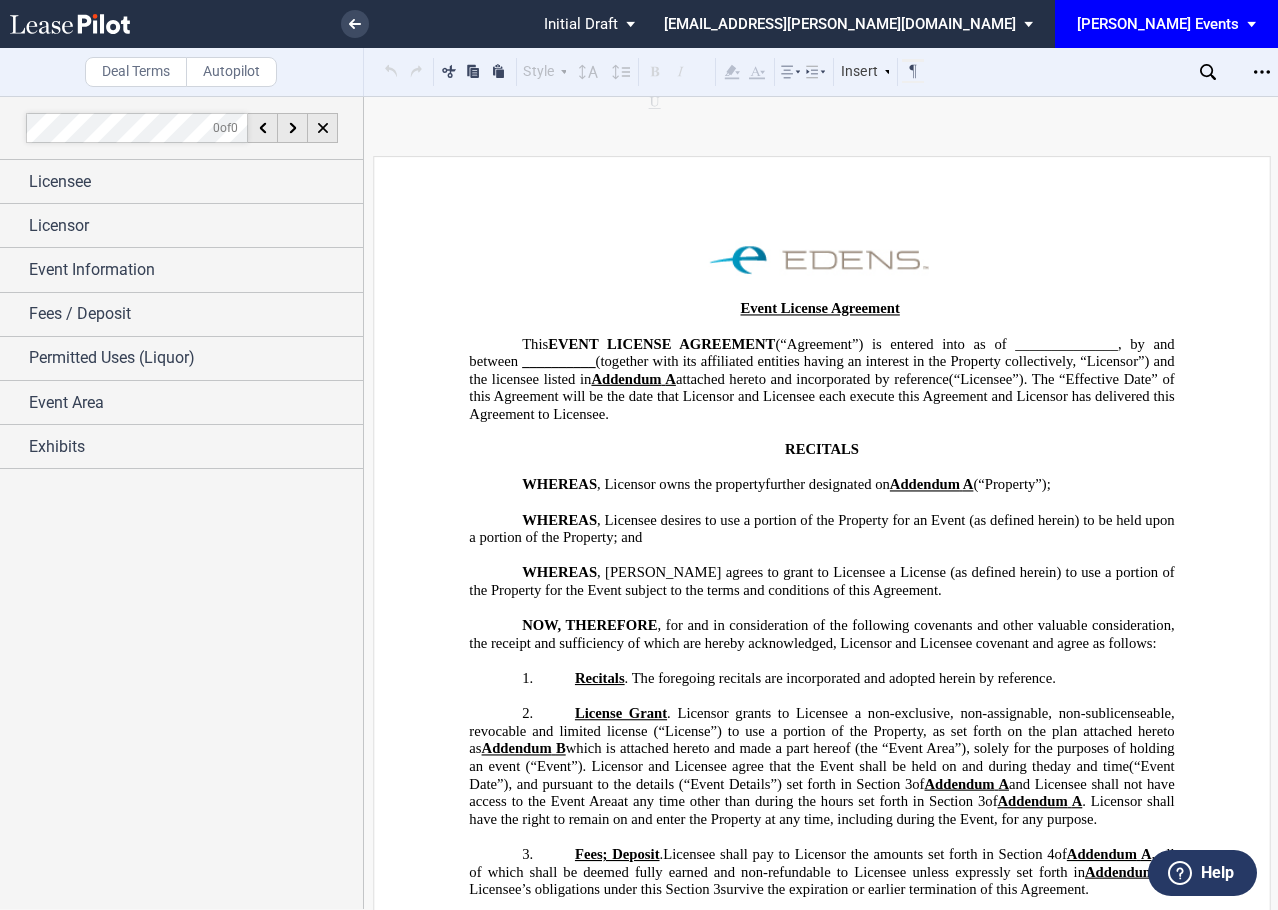 click at bounding box center (1262, 72) 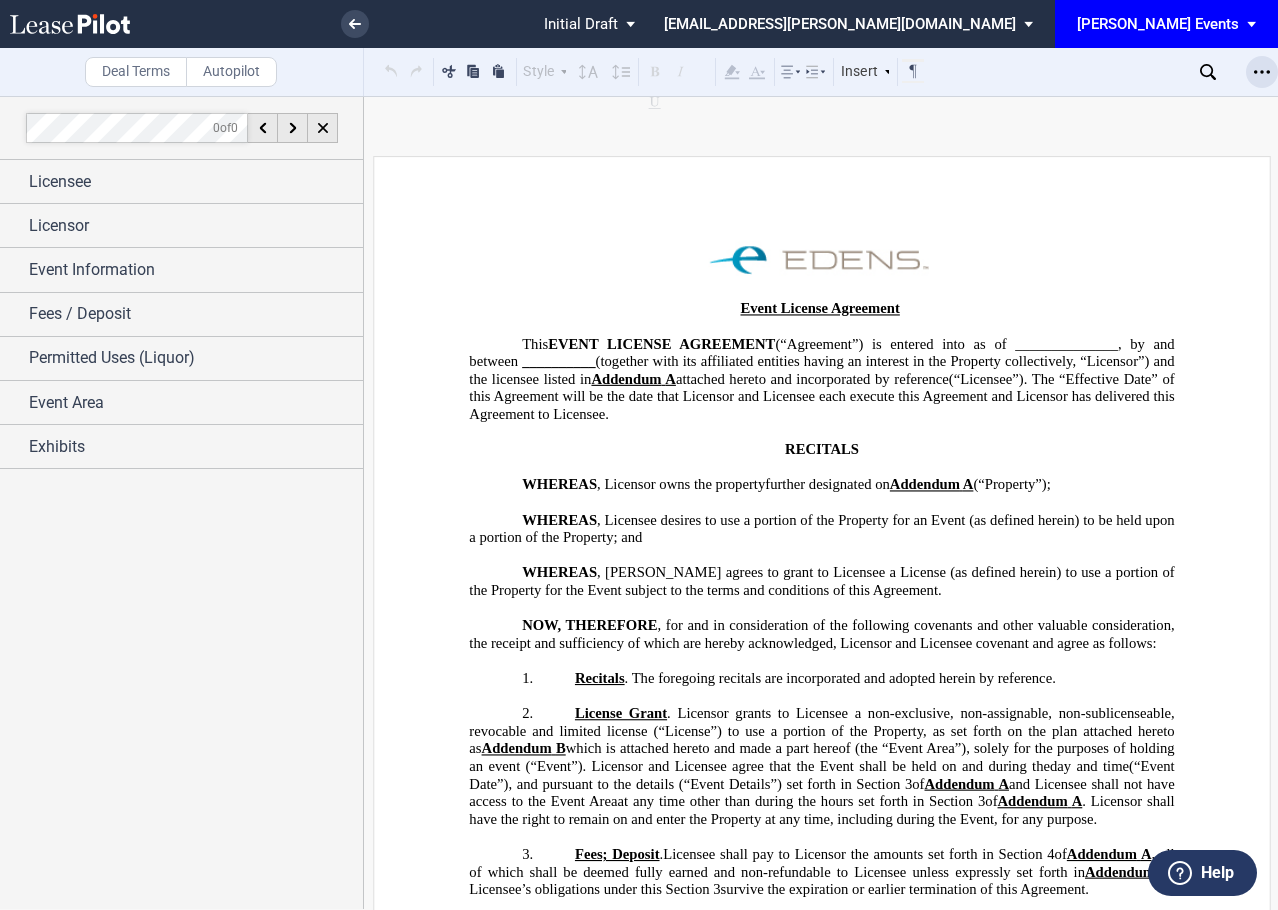 scroll, scrollTop: 0, scrollLeft: 0, axis: both 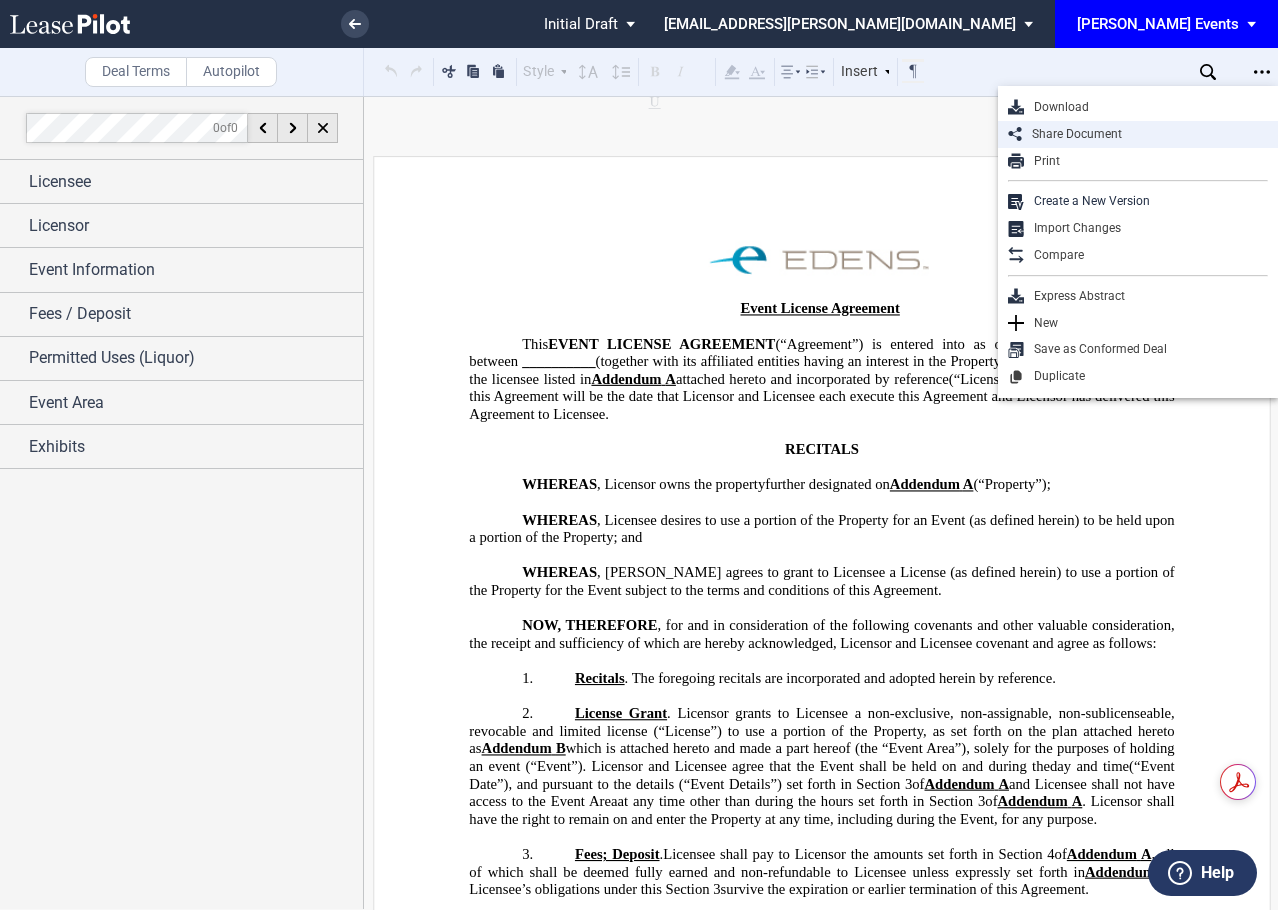 click on "Share Document" at bounding box center (1145, 134) 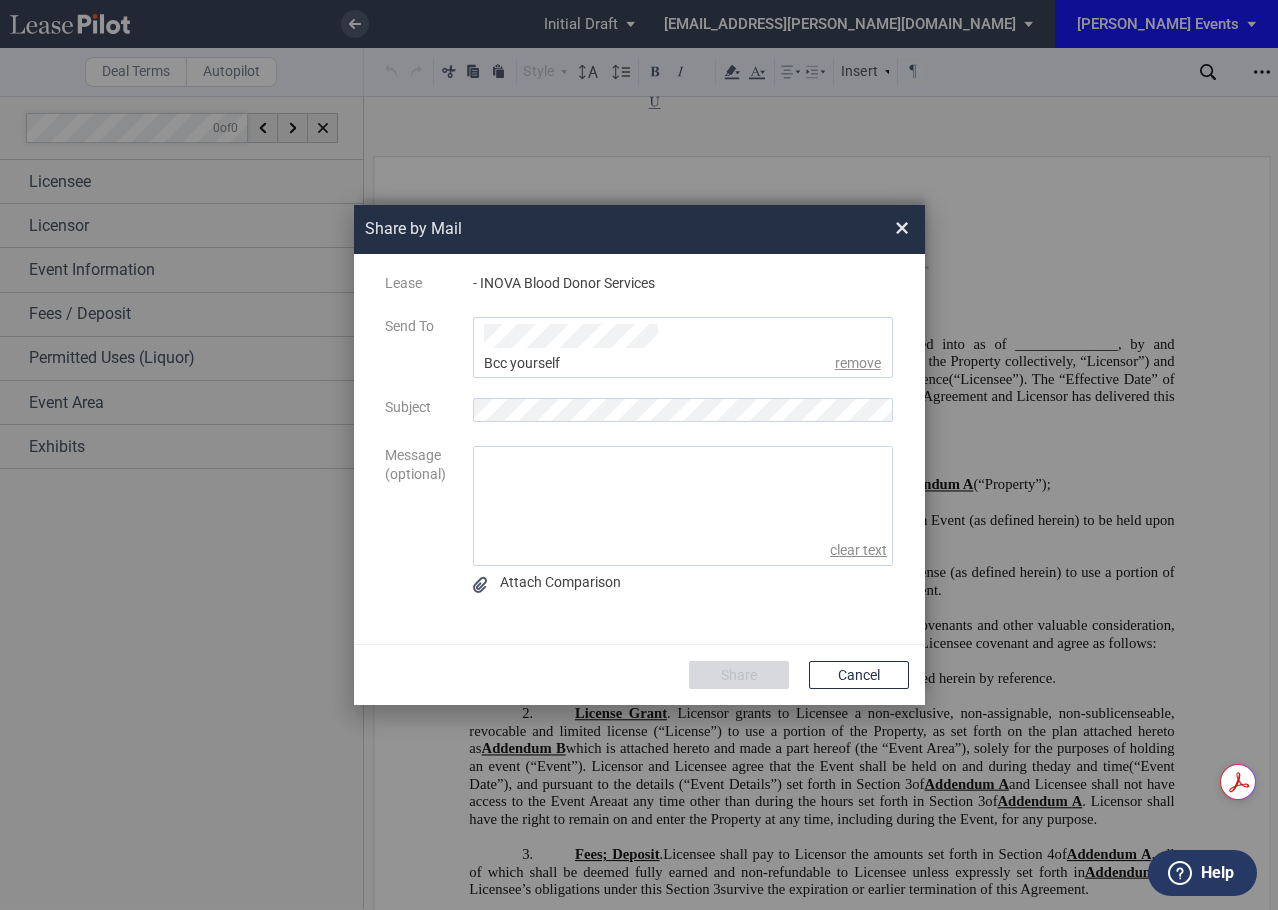 click 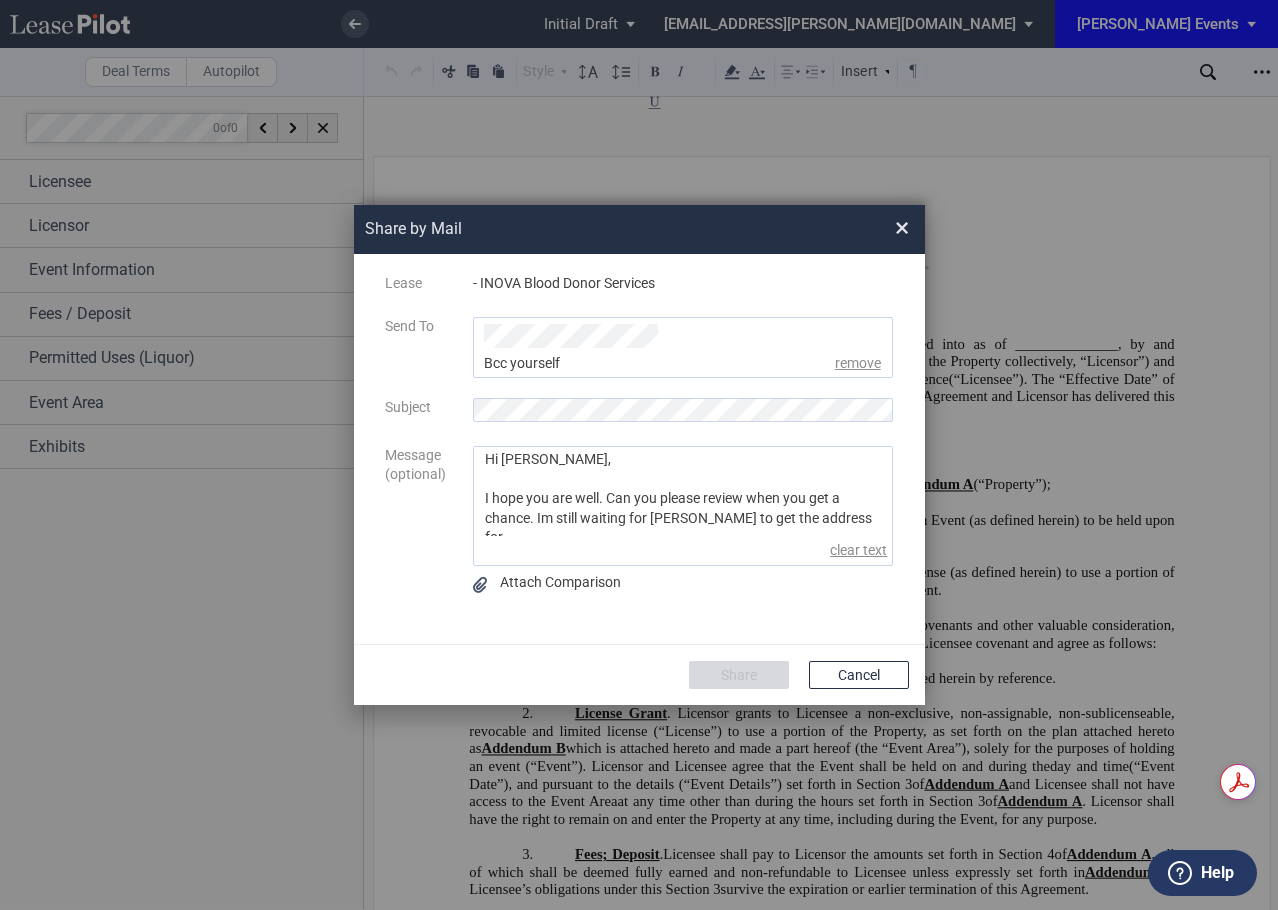 paste on "Omega Psi Phi Fraternity Inc" 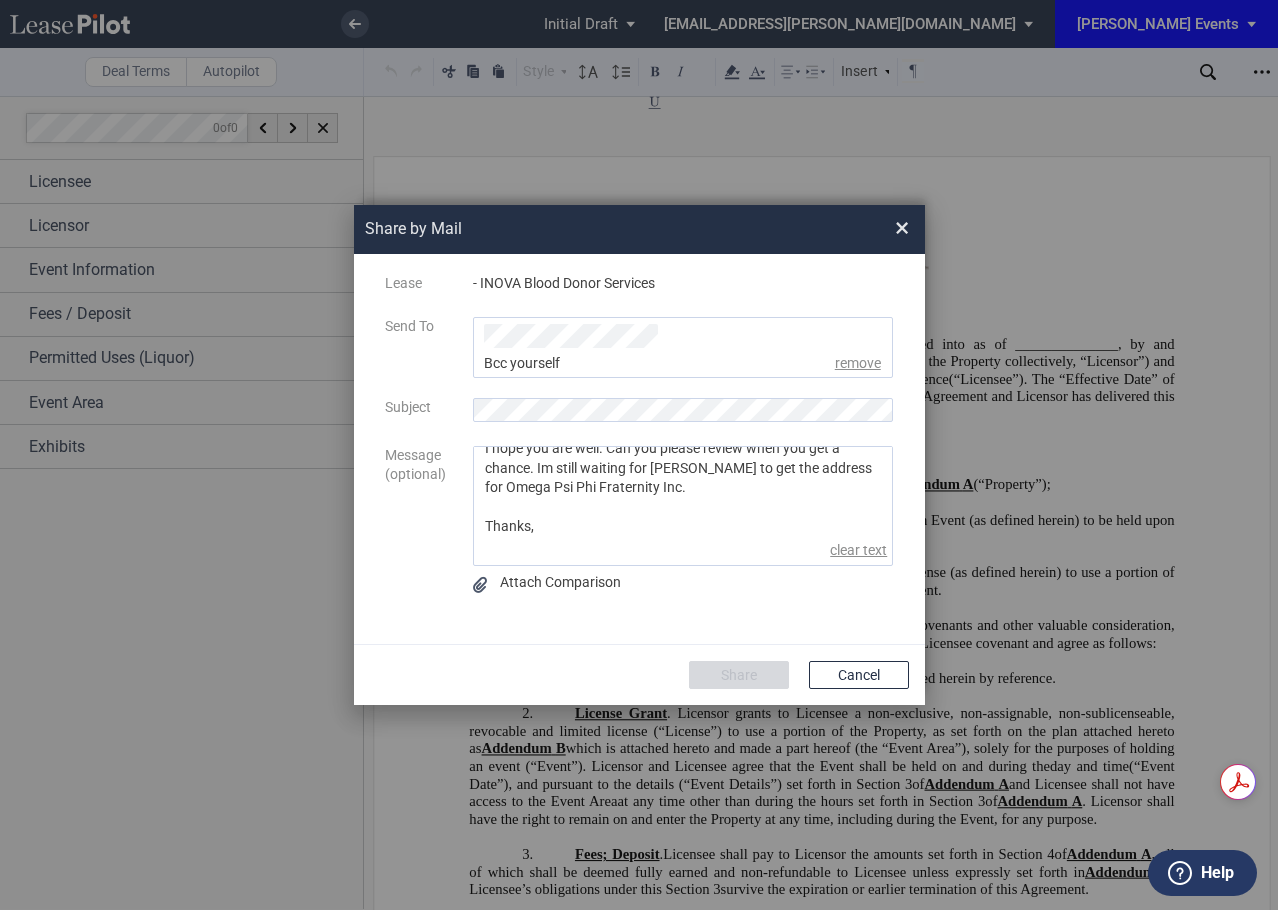 scroll, scrollTop: 69, scrollLeft: 0, axis: vertical 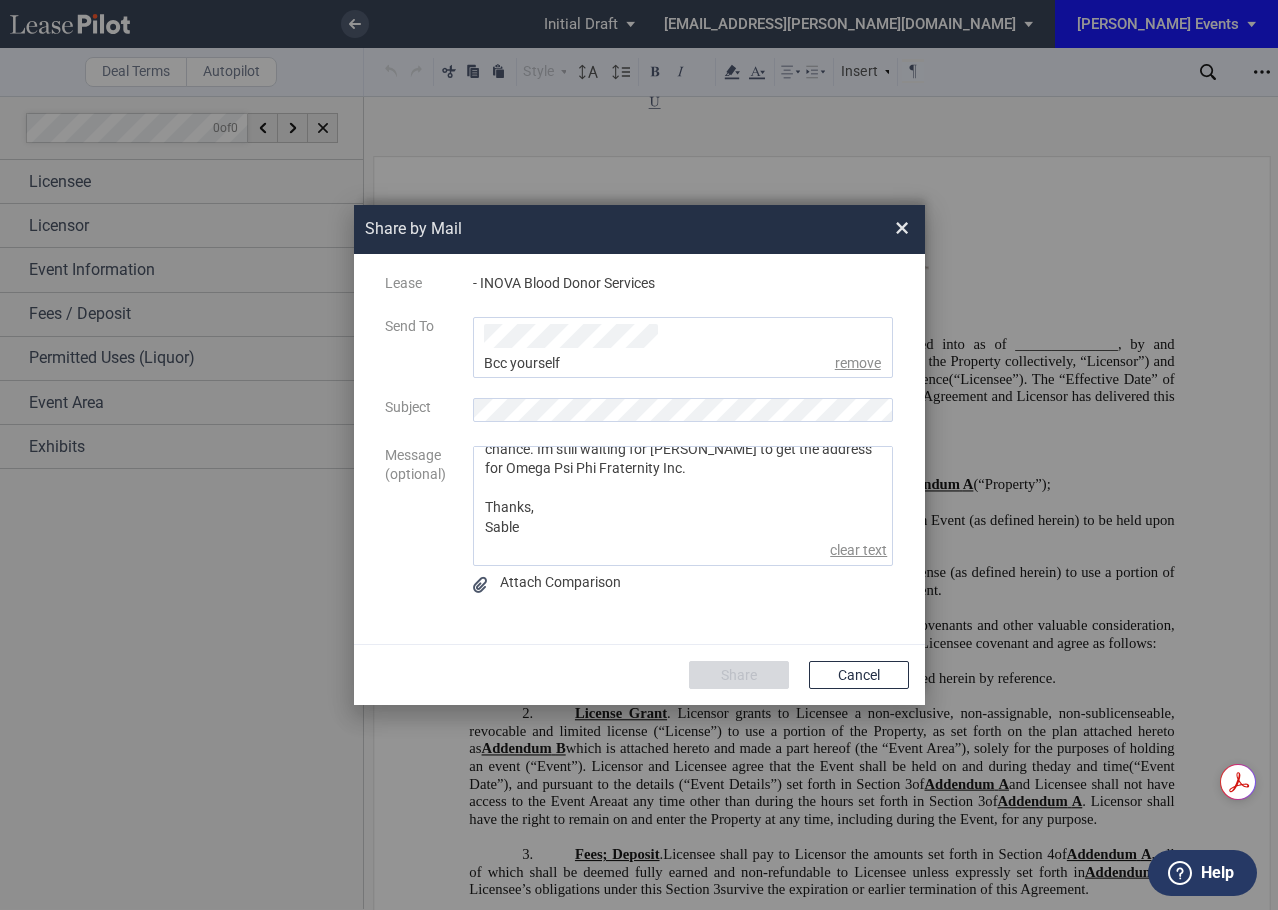 type on "Hi Malinda,
I hope you are well. Can you please review when you get a chance. Im still waiting for Megan to get the address for Omega Psi Phi Fraternity Inc.
Thanks,
Sable" 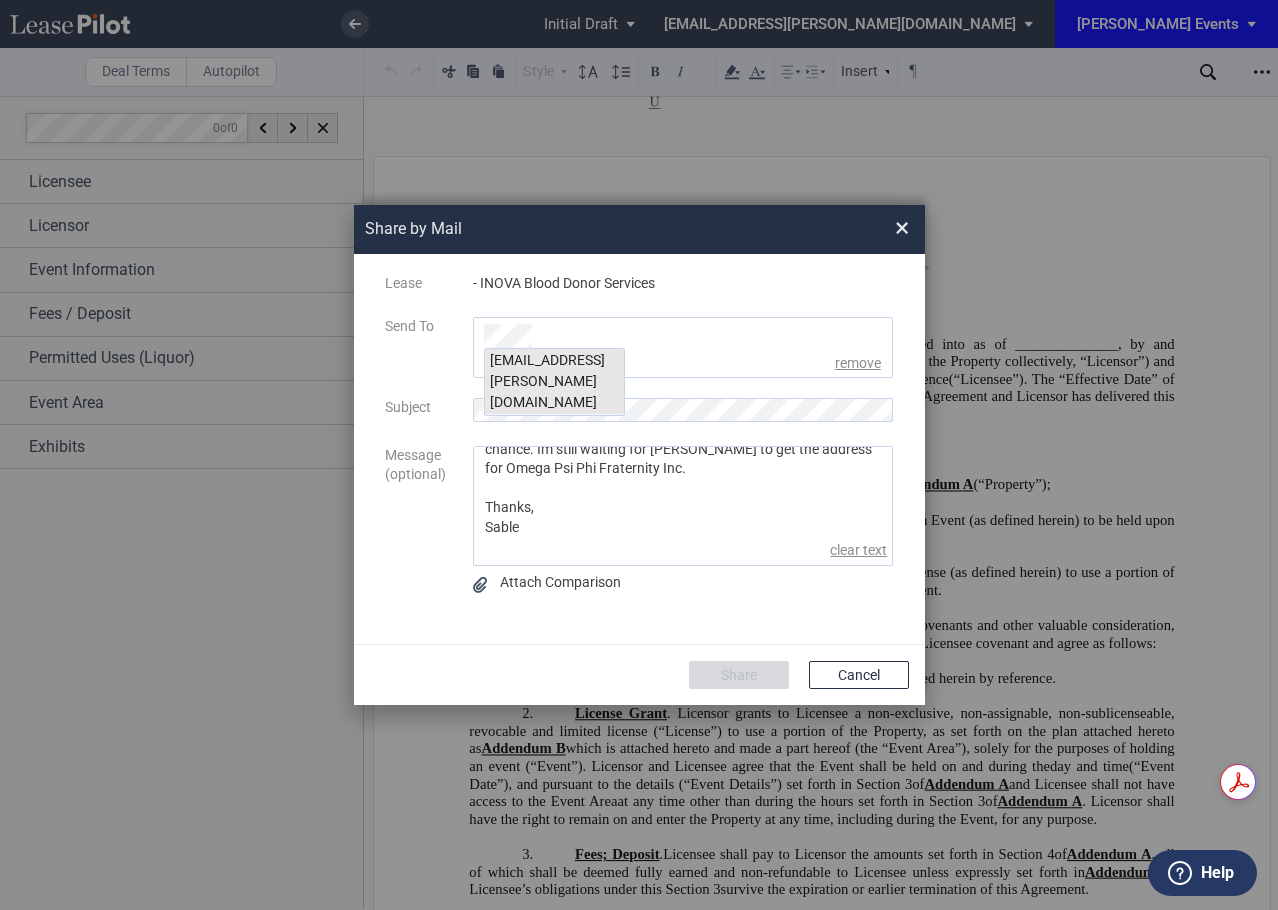 click on "msteeb@edens.com" at bounding box center [554, 382] 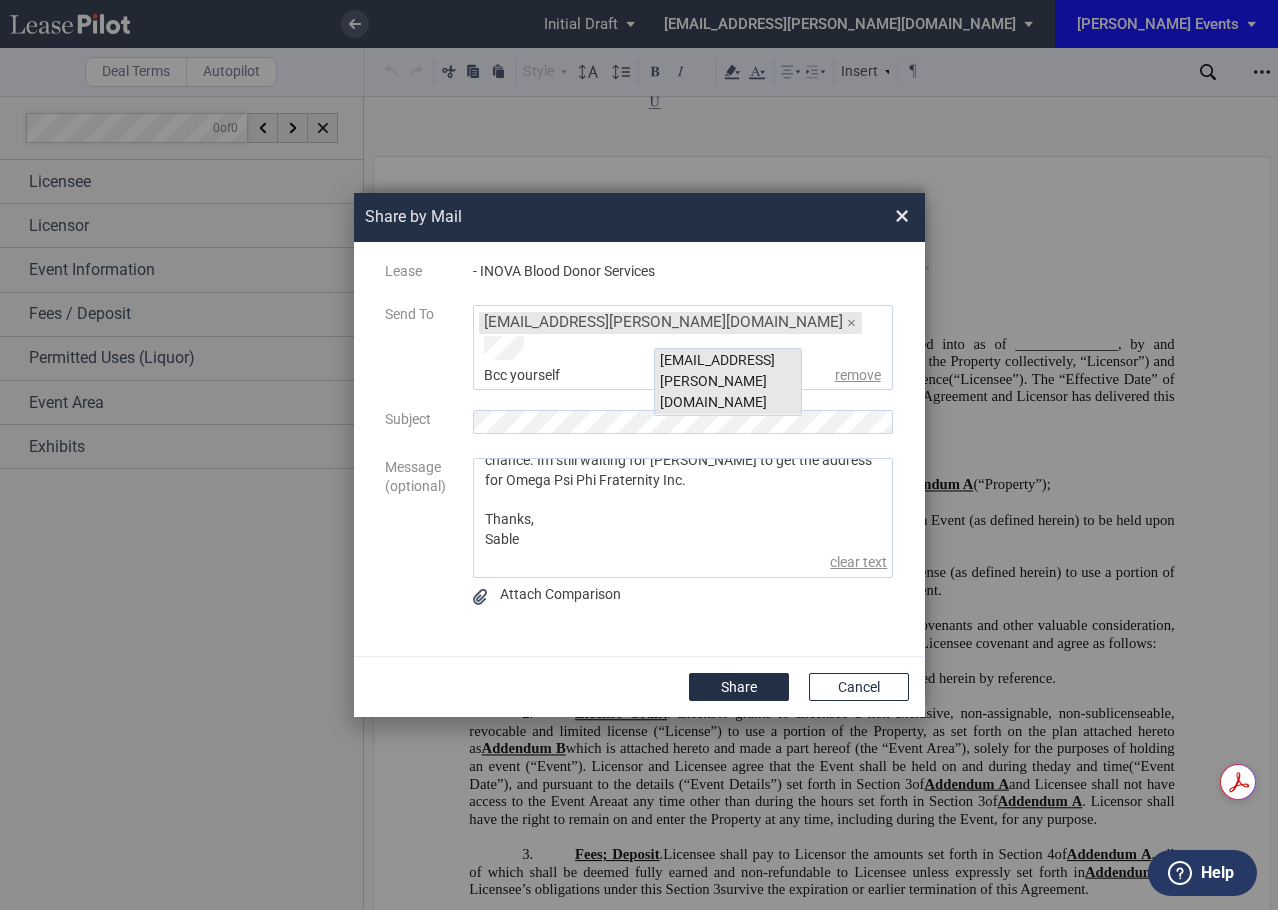 click on "kgilbride@edens.com" at bounding box center (728, 382) 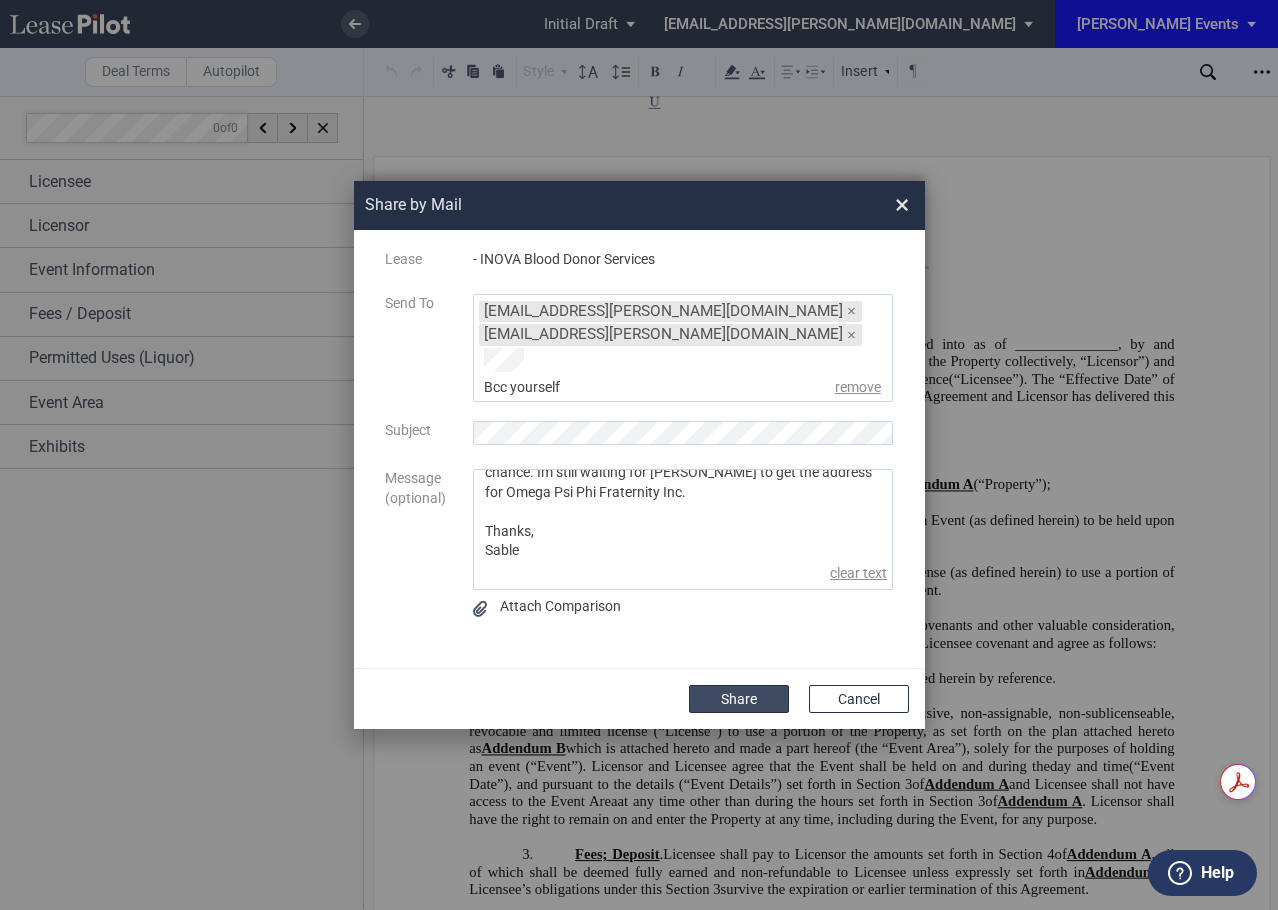 click on "Share" 